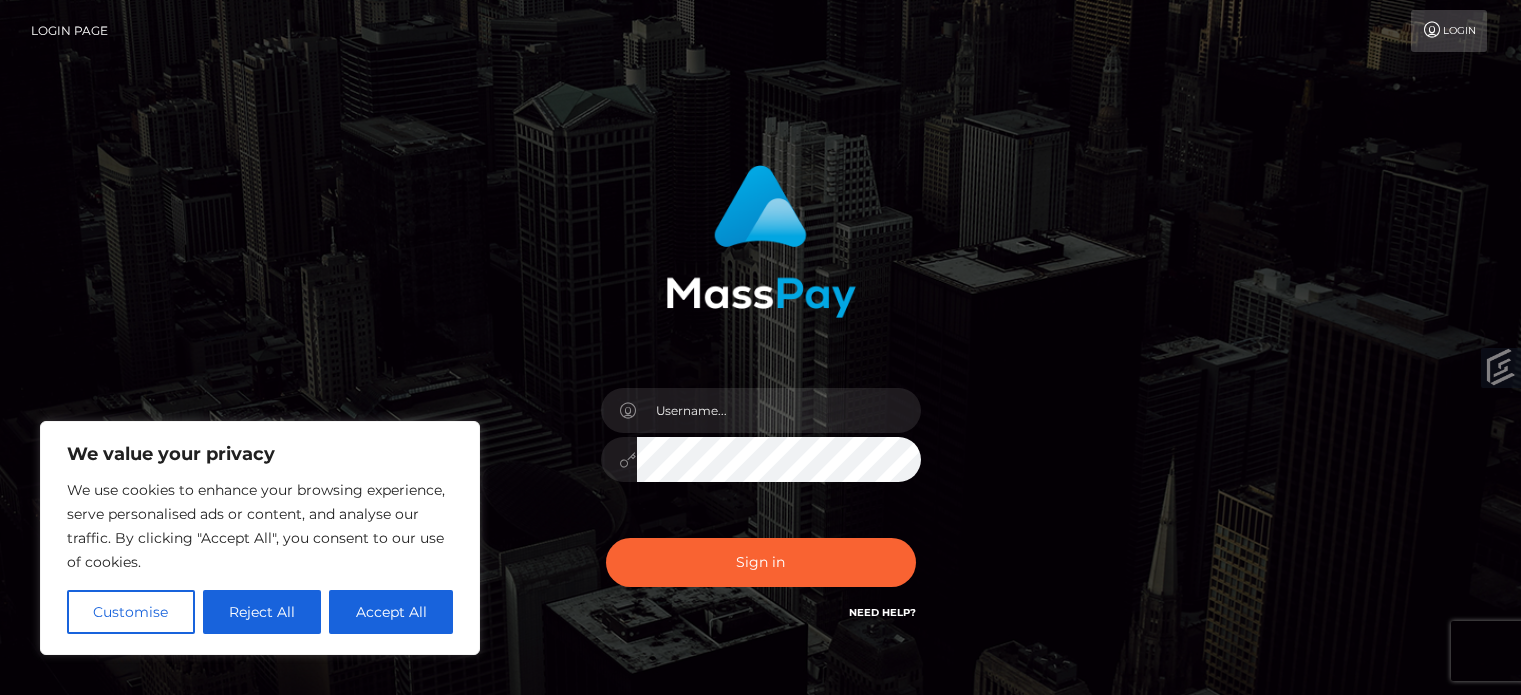 scroll, scrollTop: 0, scrollLeft: 0, axis: both 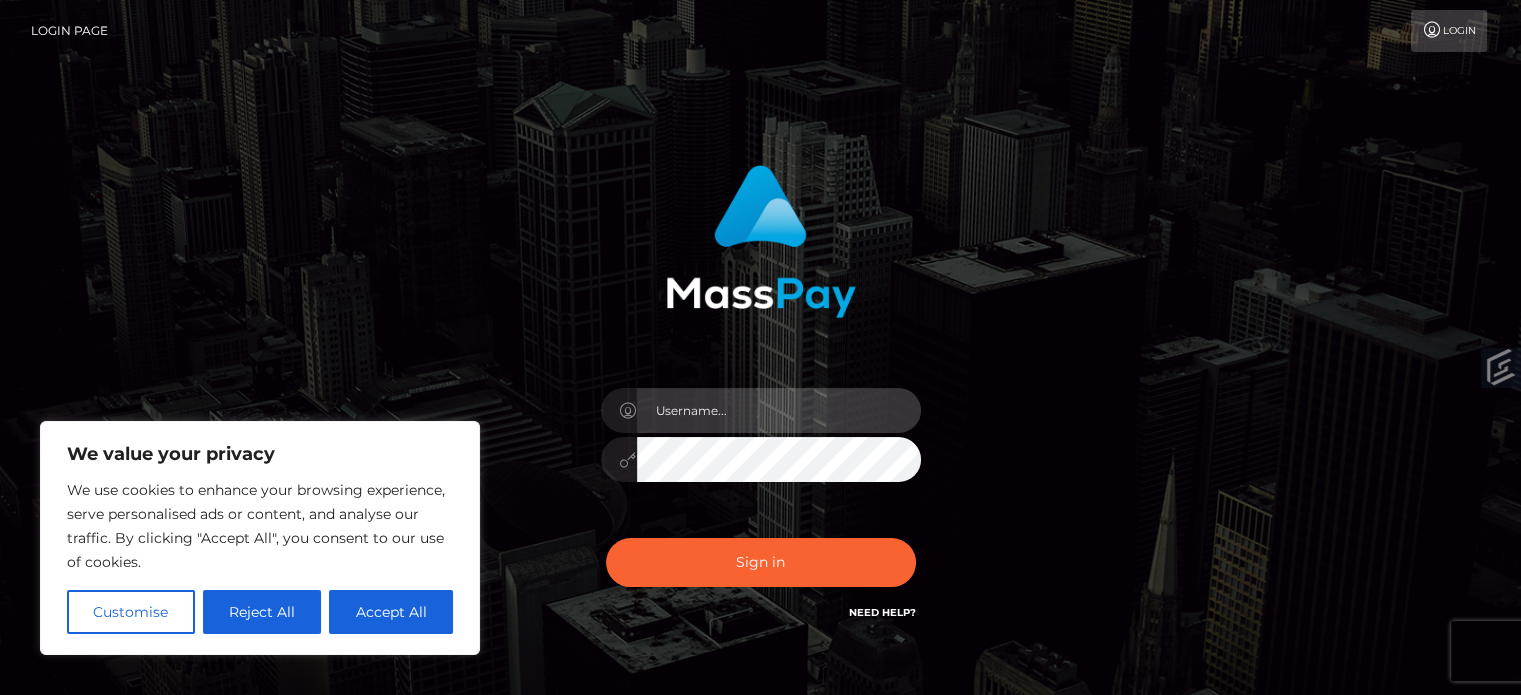 click at bounding box center (779, 410) 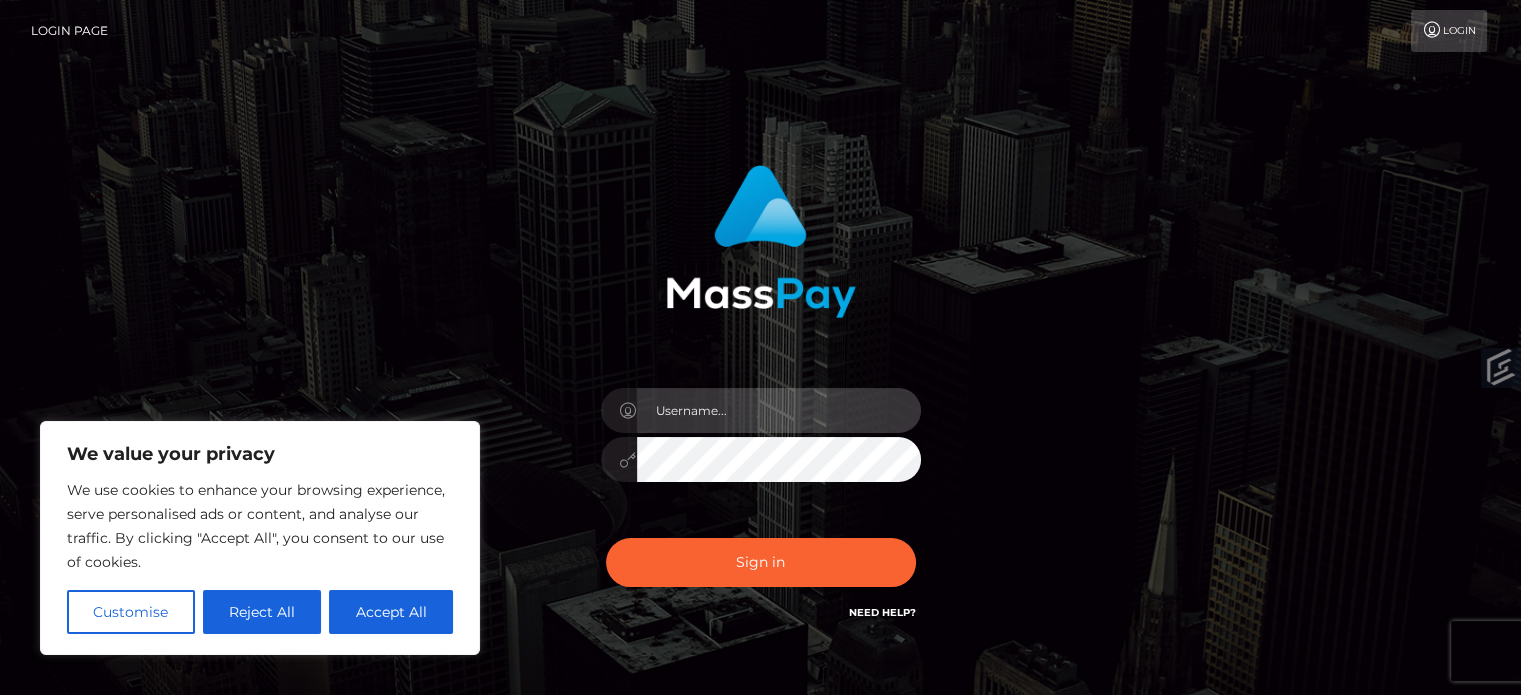 type on "[EMAIL]" 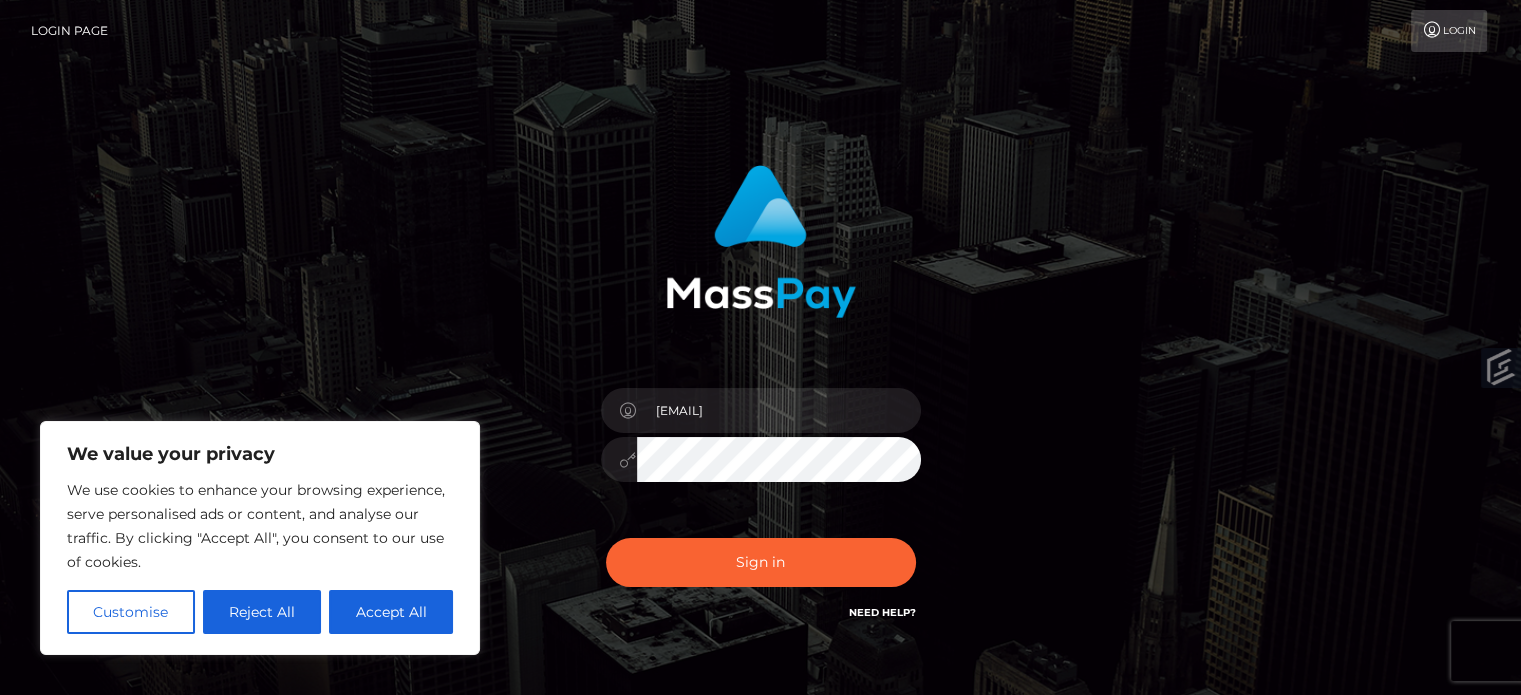 click on "Sign in" at bounding box center (761, 562) 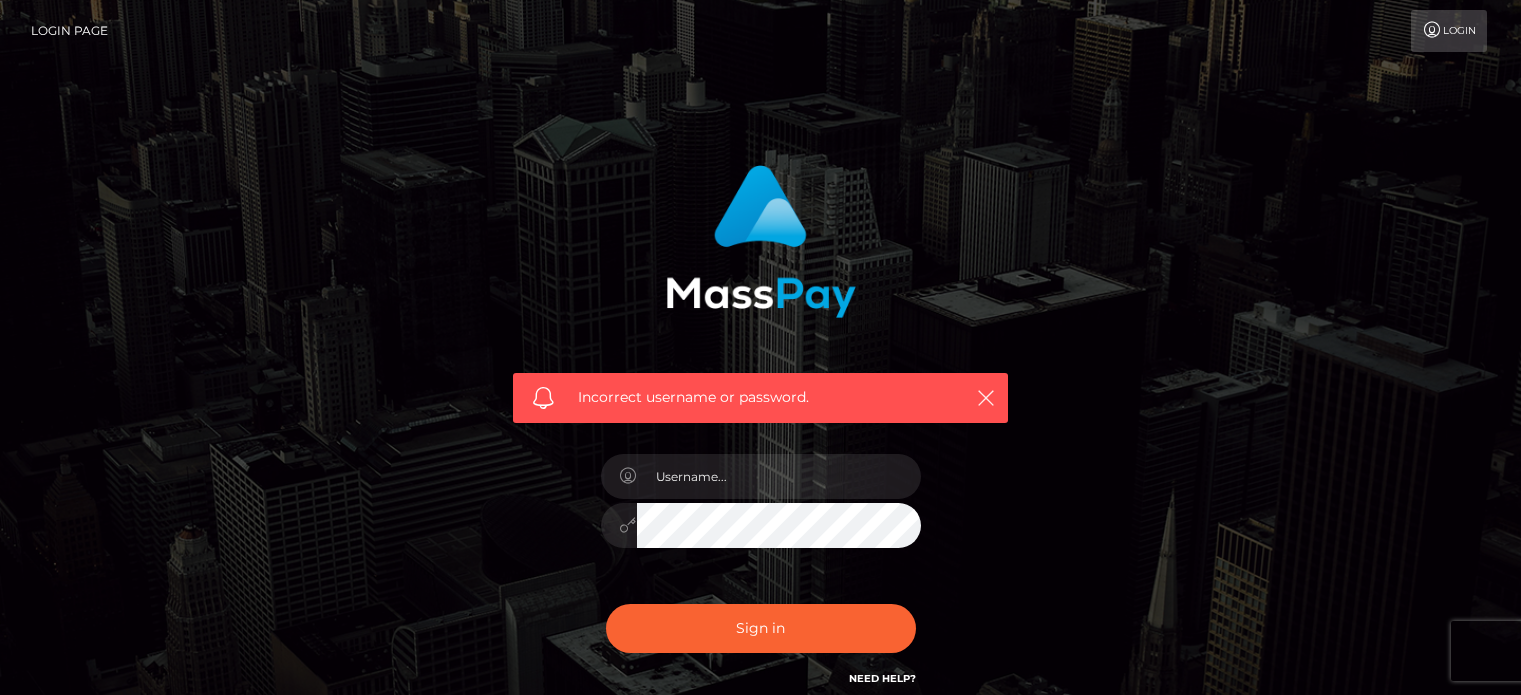scroll, scrollTop: 0, scrollLeft: 0, axis: both 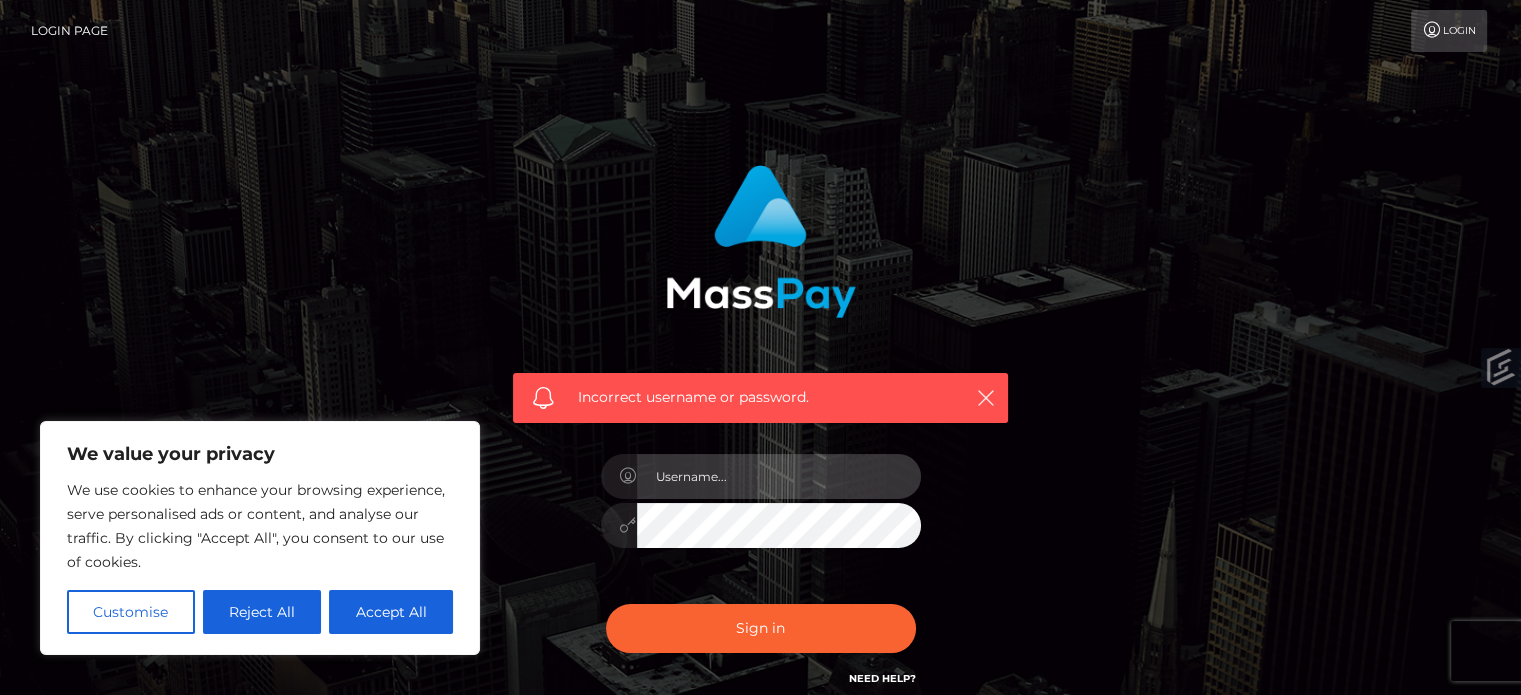click at bounding box center [779, 476] 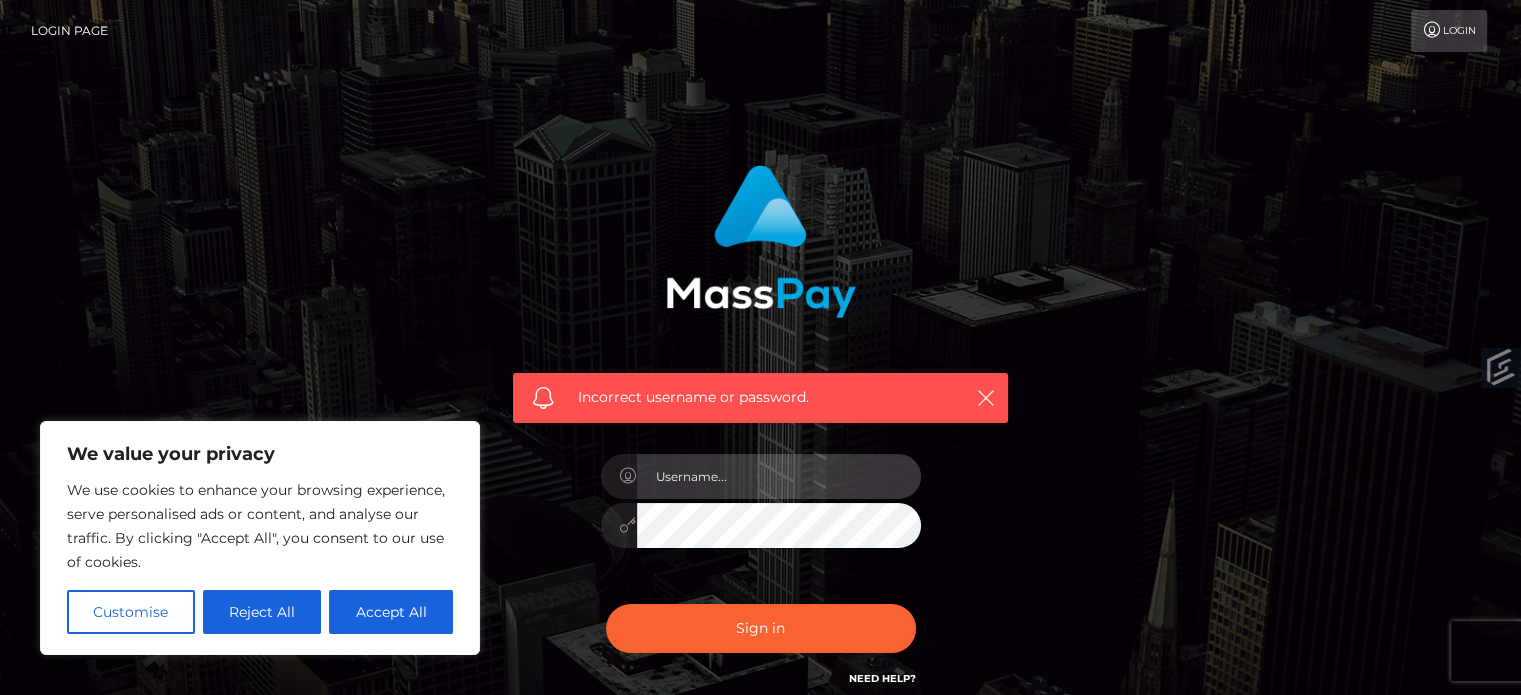 type on "[EMAIL]" 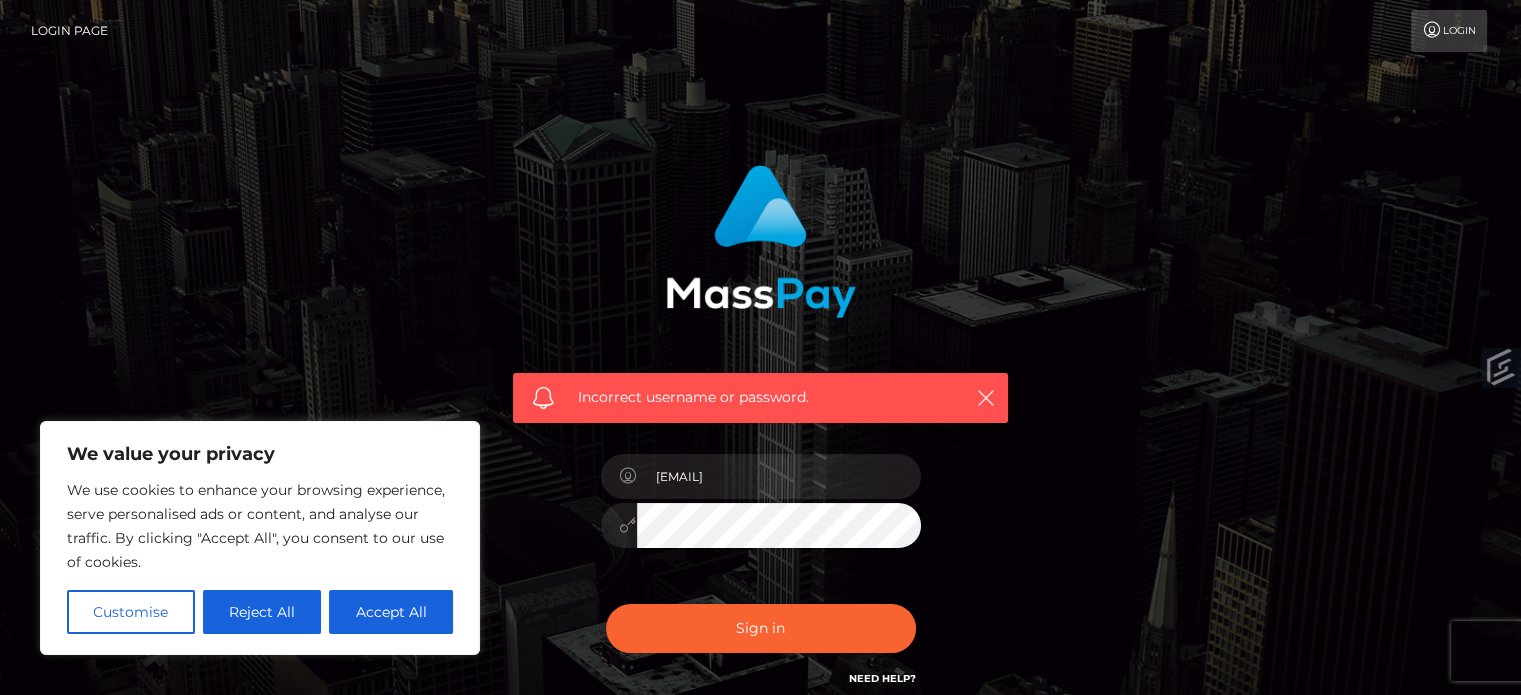 click on "Sign in" at bounding box center (761, 628) 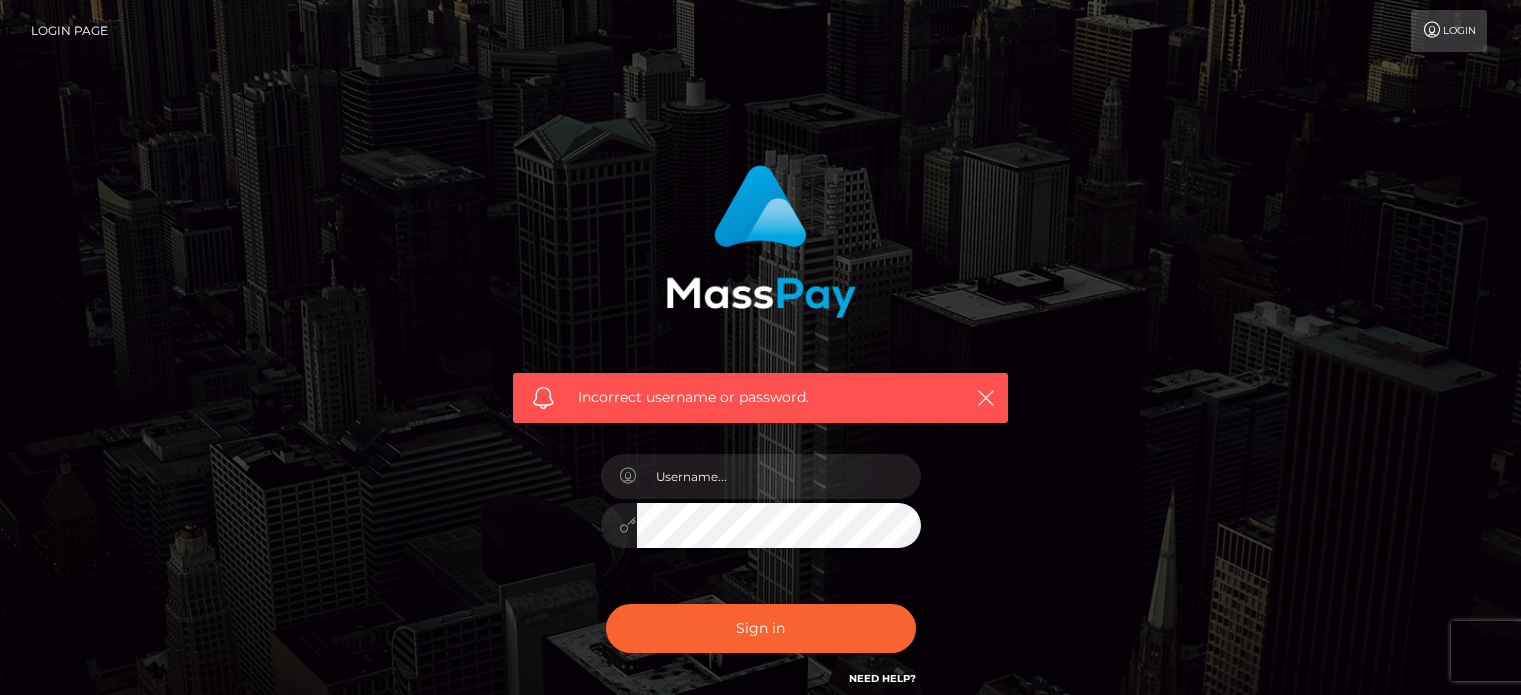 scroll, scrollTop: 0, scrollLeft: 0, axis: both 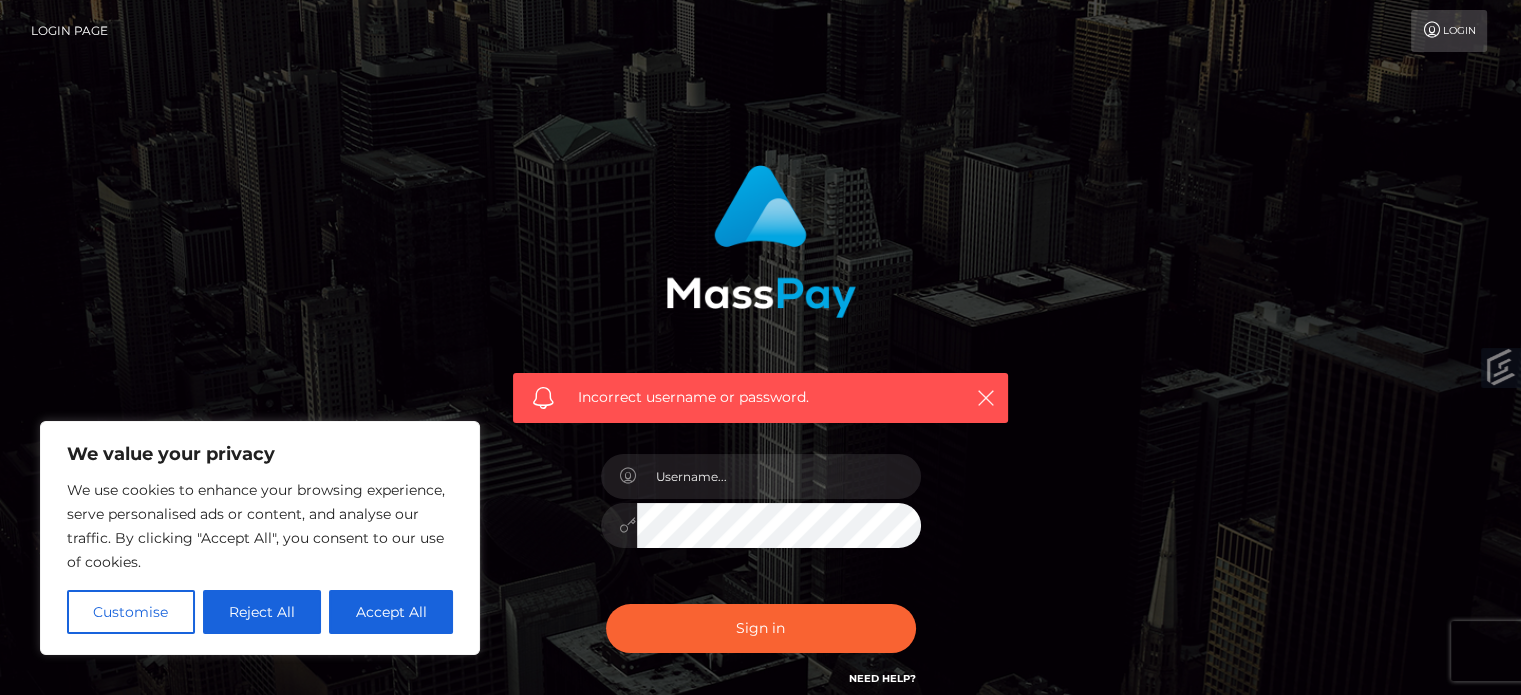 click on "Login" at bounding box center (1449, 31) 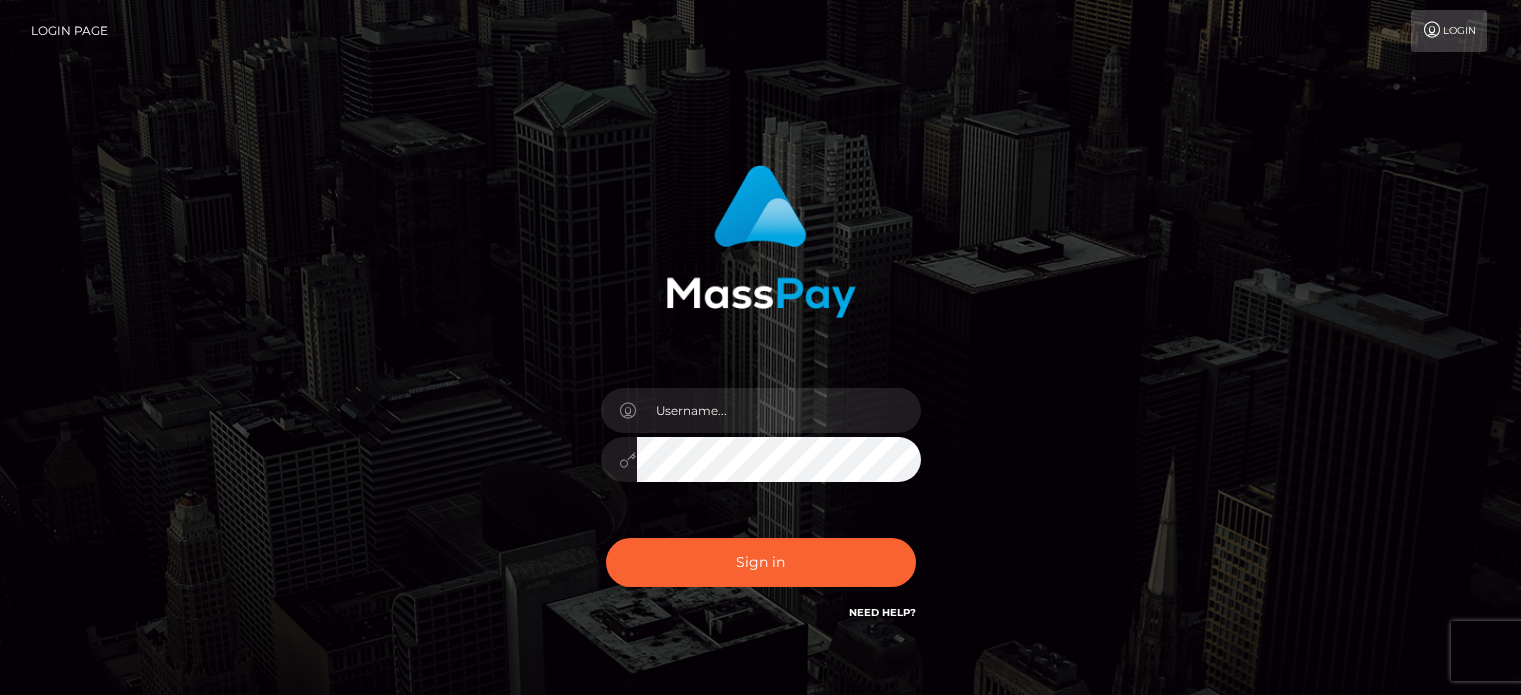 scroll, scrollTop: 0, scrollLeft: 0, axis: both 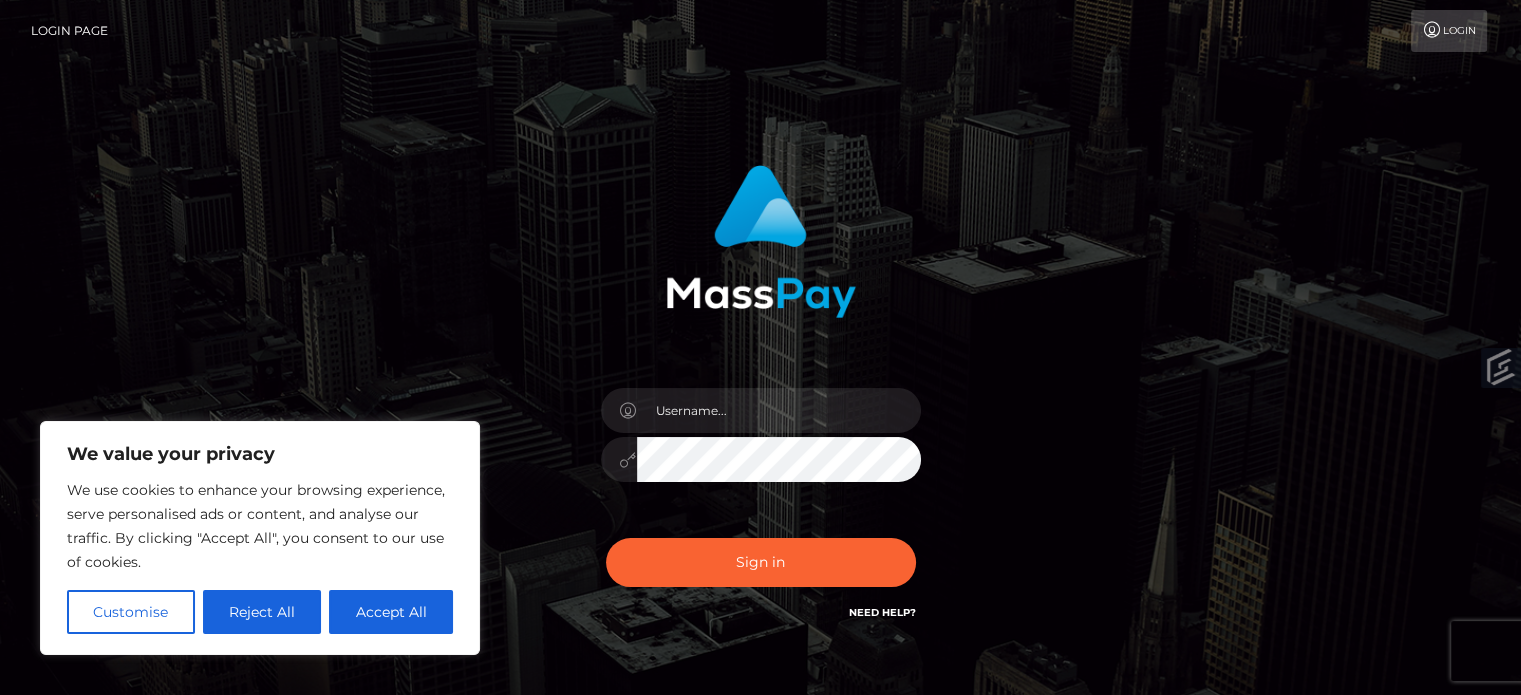 click on "We value your privacy We use cookies to enhance your browsing experience, serve personalised ads or content, and analyse our traffic. By clicking "Accept All", you consent to our use of cookies. Customise   Reject All   Accept All" at bounding box center (260, 538) 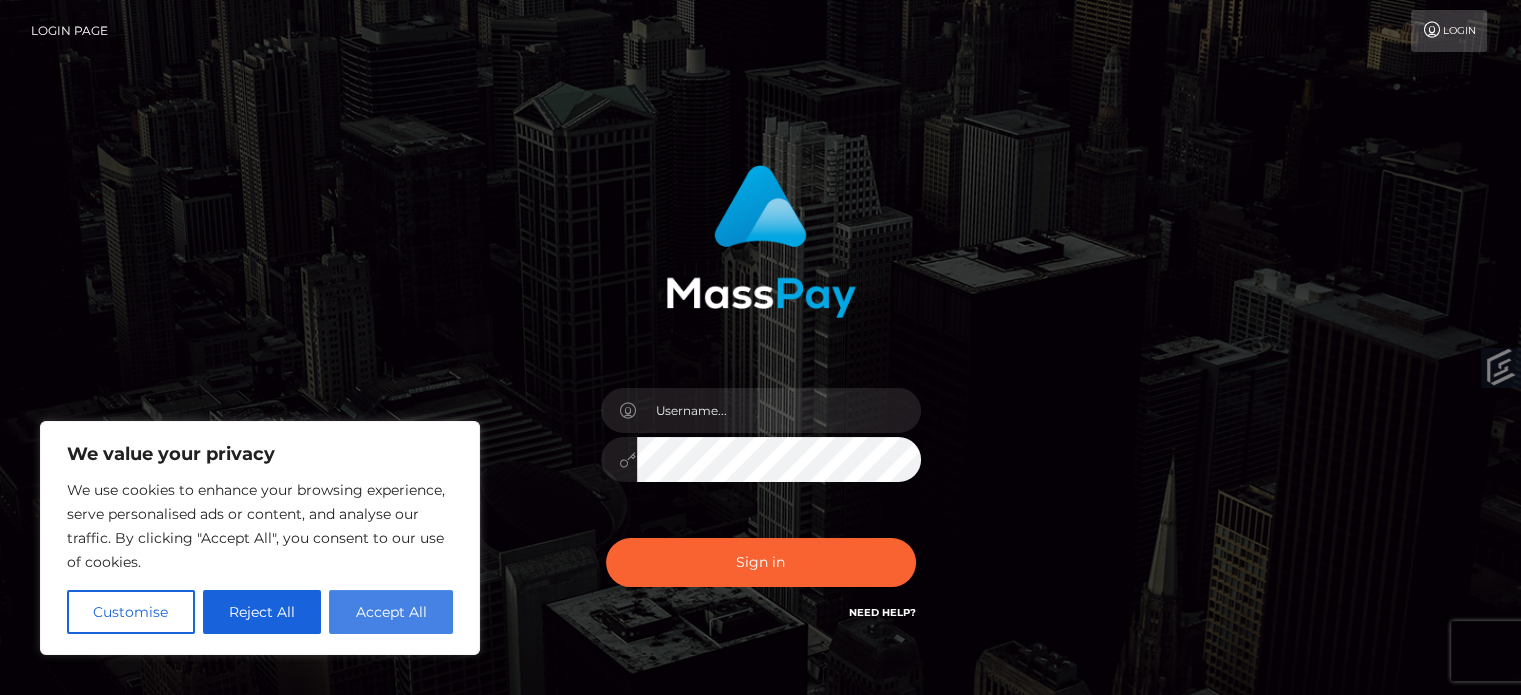 click on "Accept All" at bounding box center [391, 612] 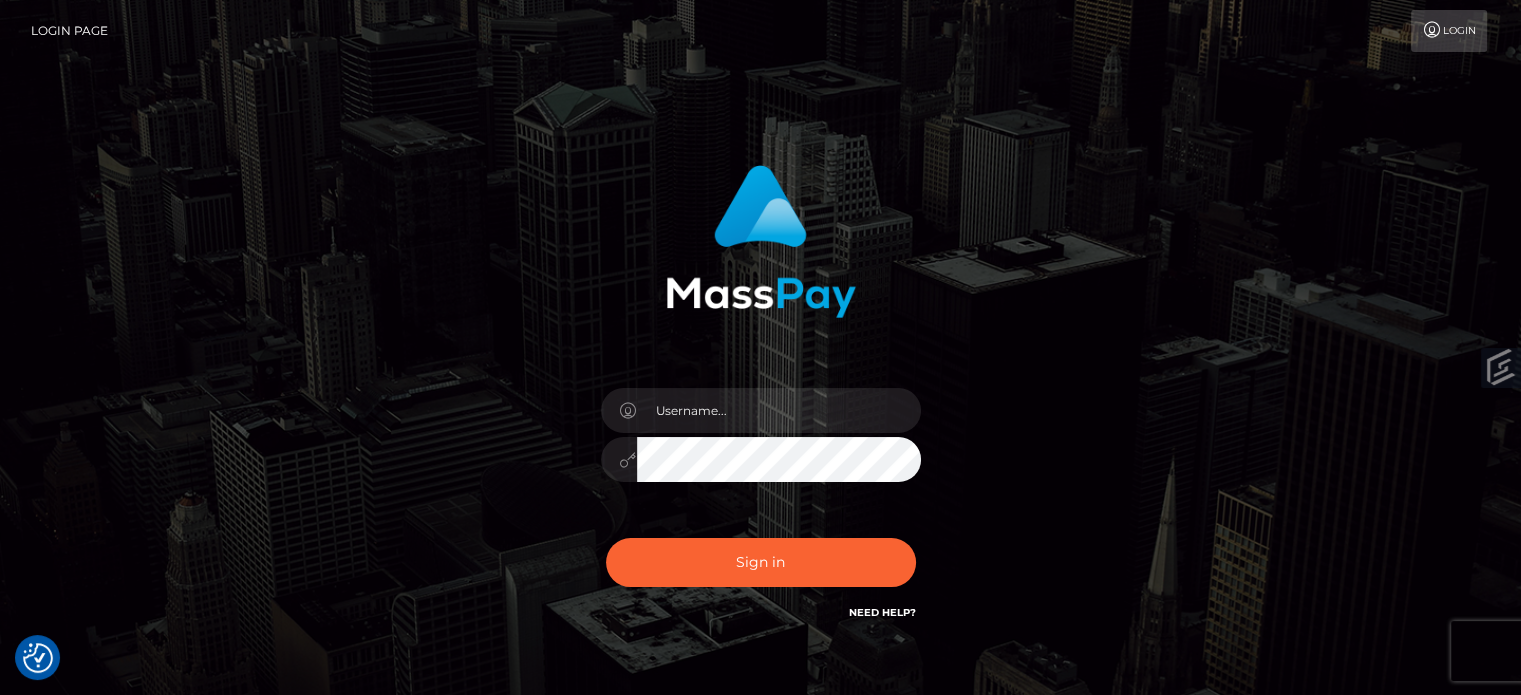 click at bounding box center (760, 234) 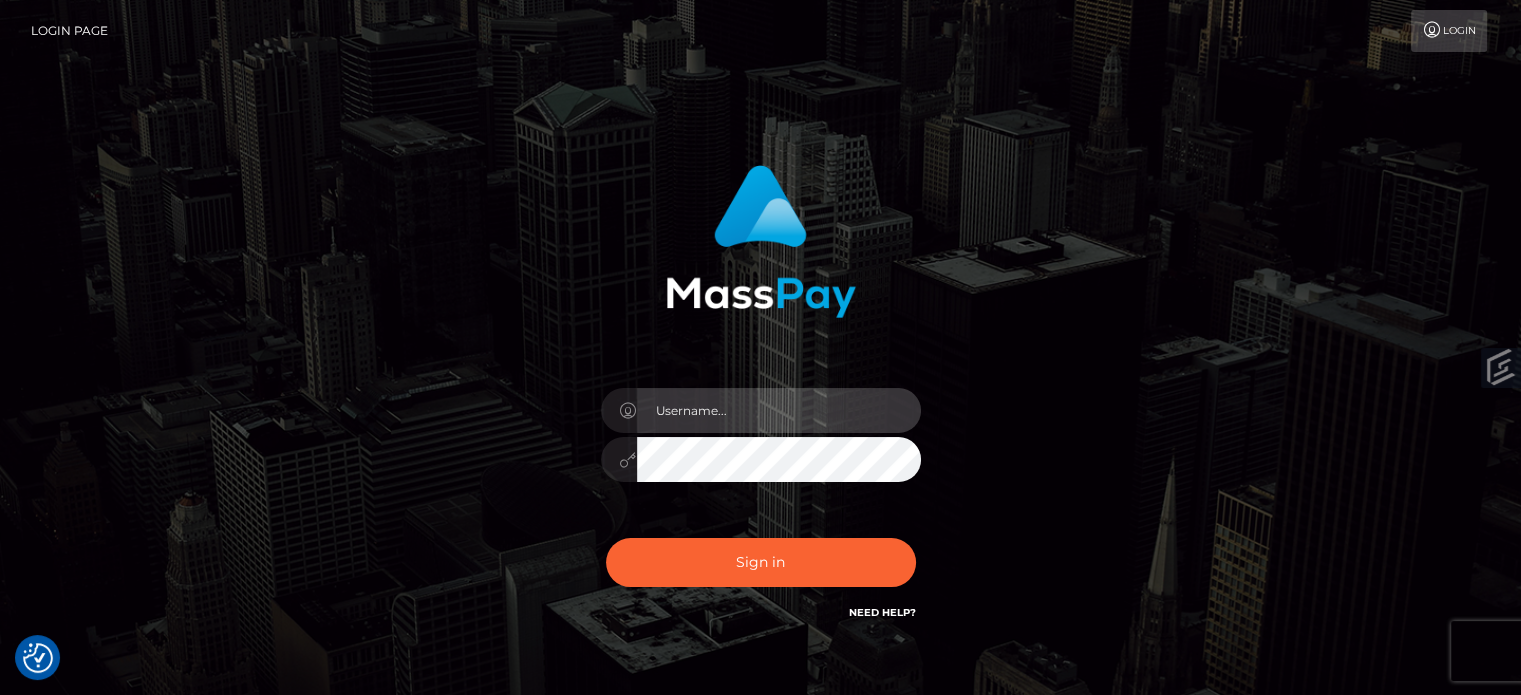 click at bounding box center [779, 410] 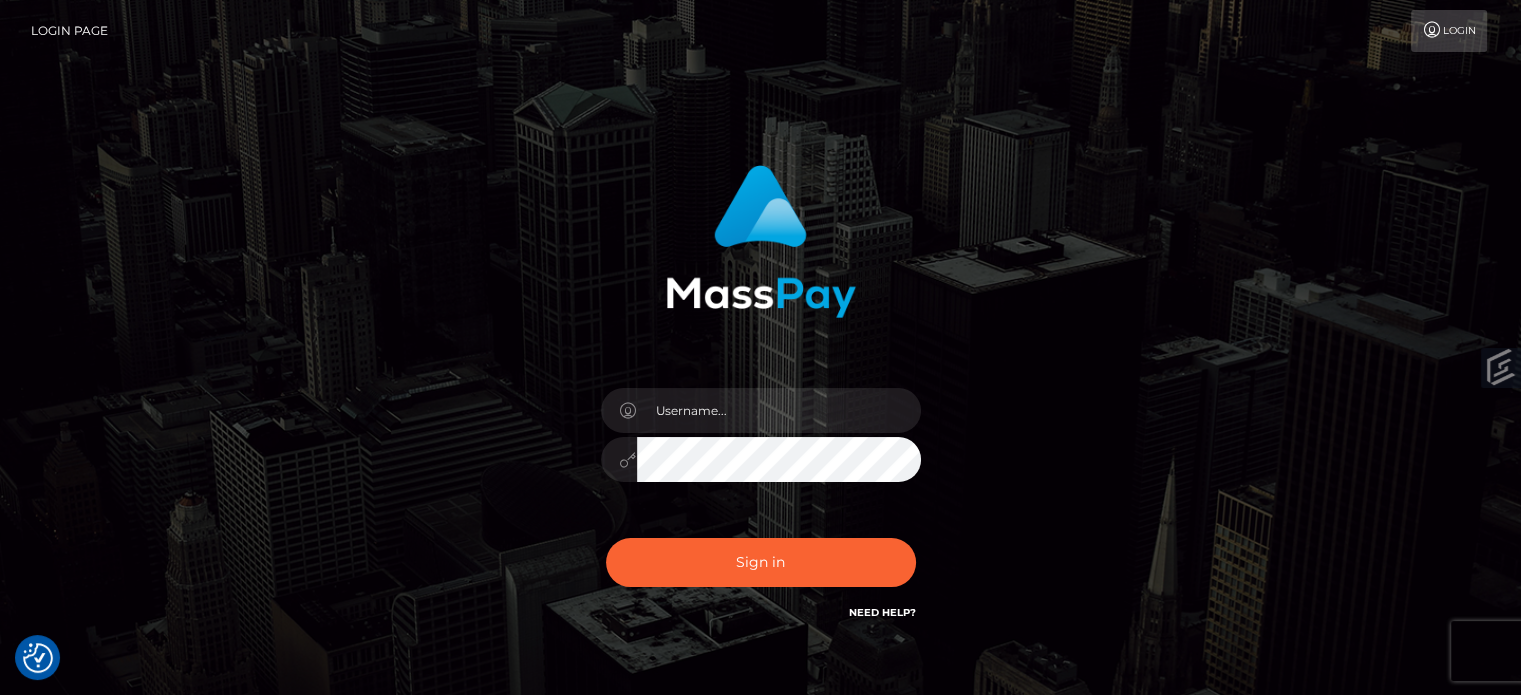 click at bounding box center [760, 234] 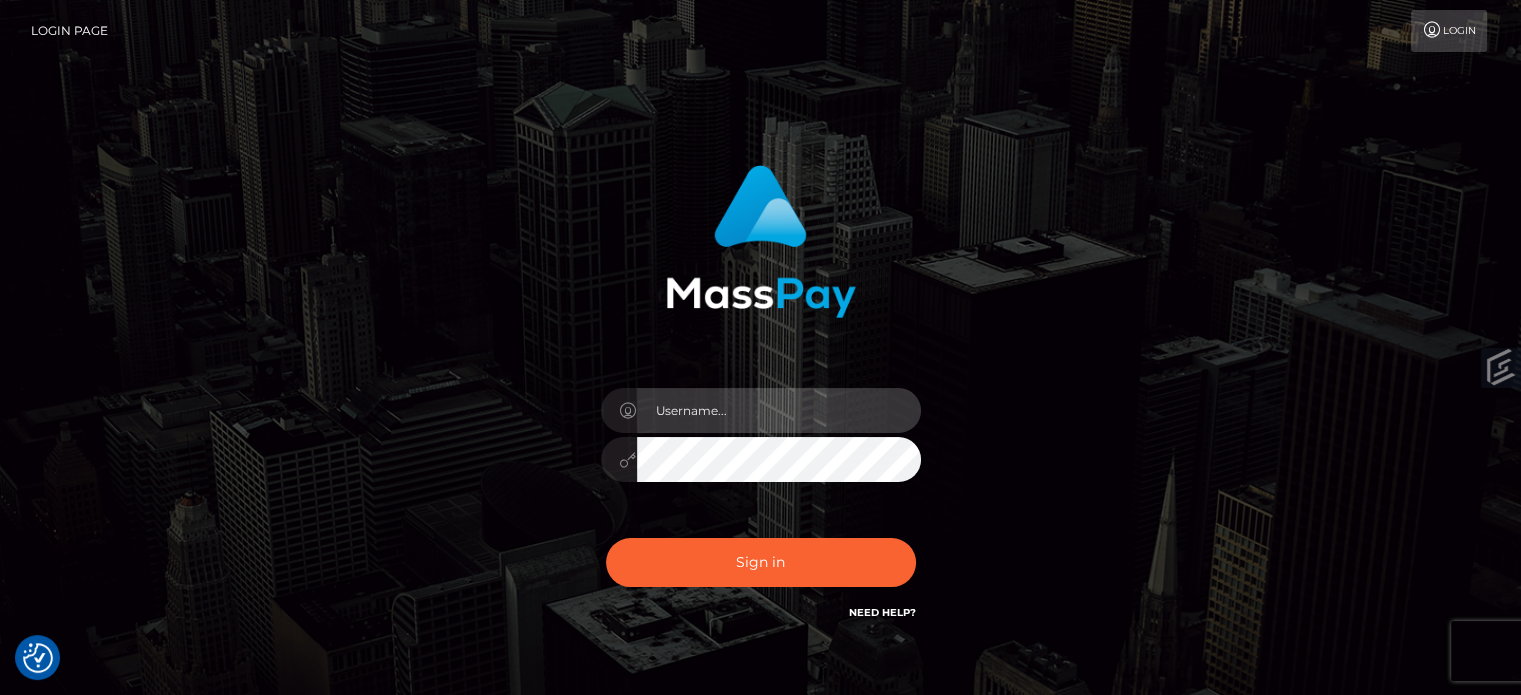 drag, startPoint x: 755, startPoint y: 409, endPoint x: 785, endPoint y: 413, distance: 30.265491 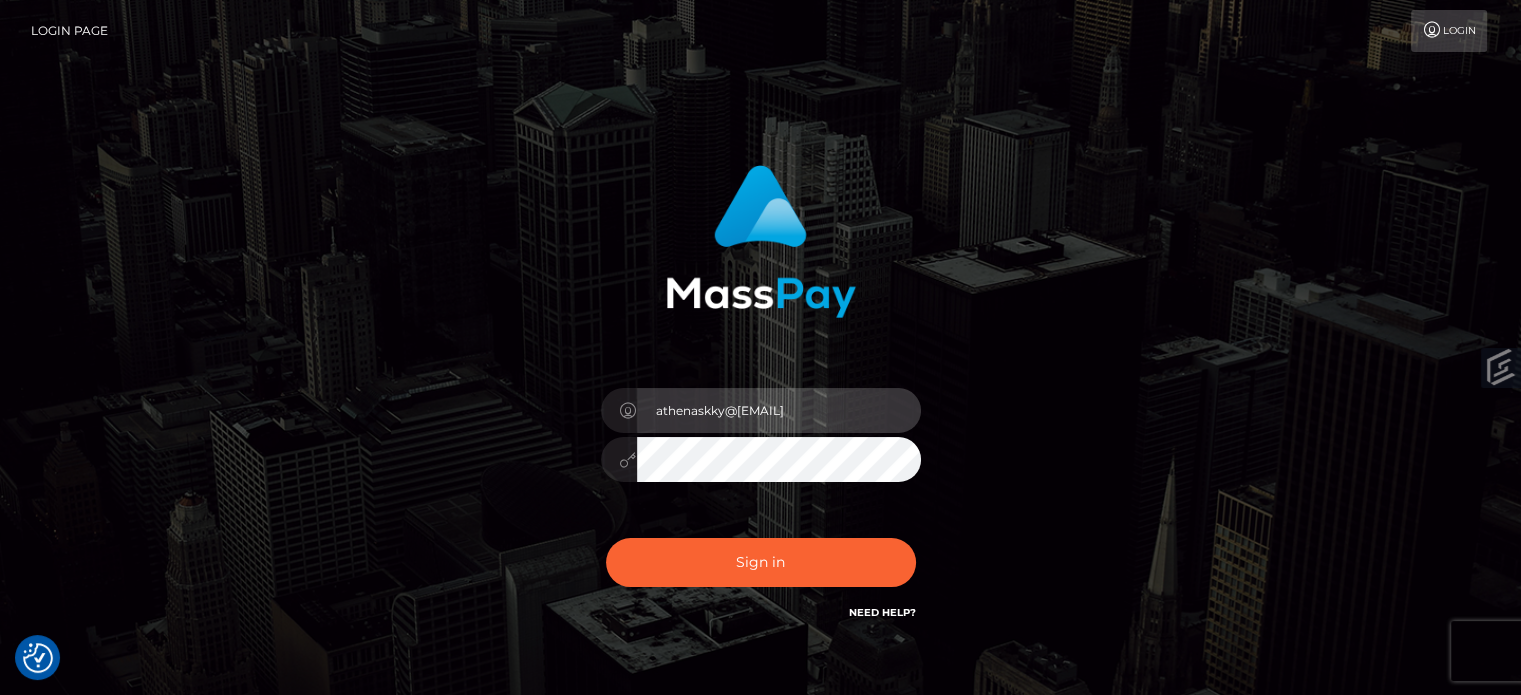type on "[EMAIL]" 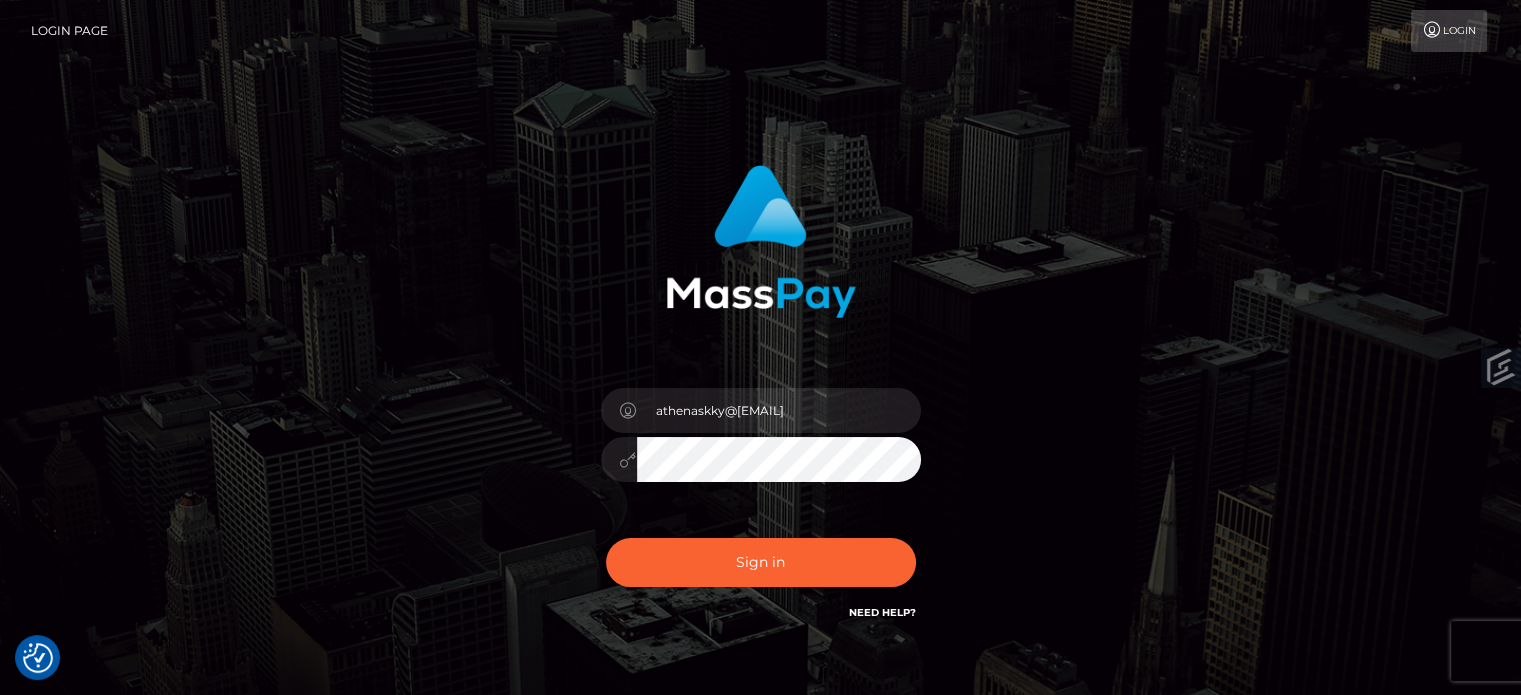 click on "Sign in" at bounding box center (761, 562) 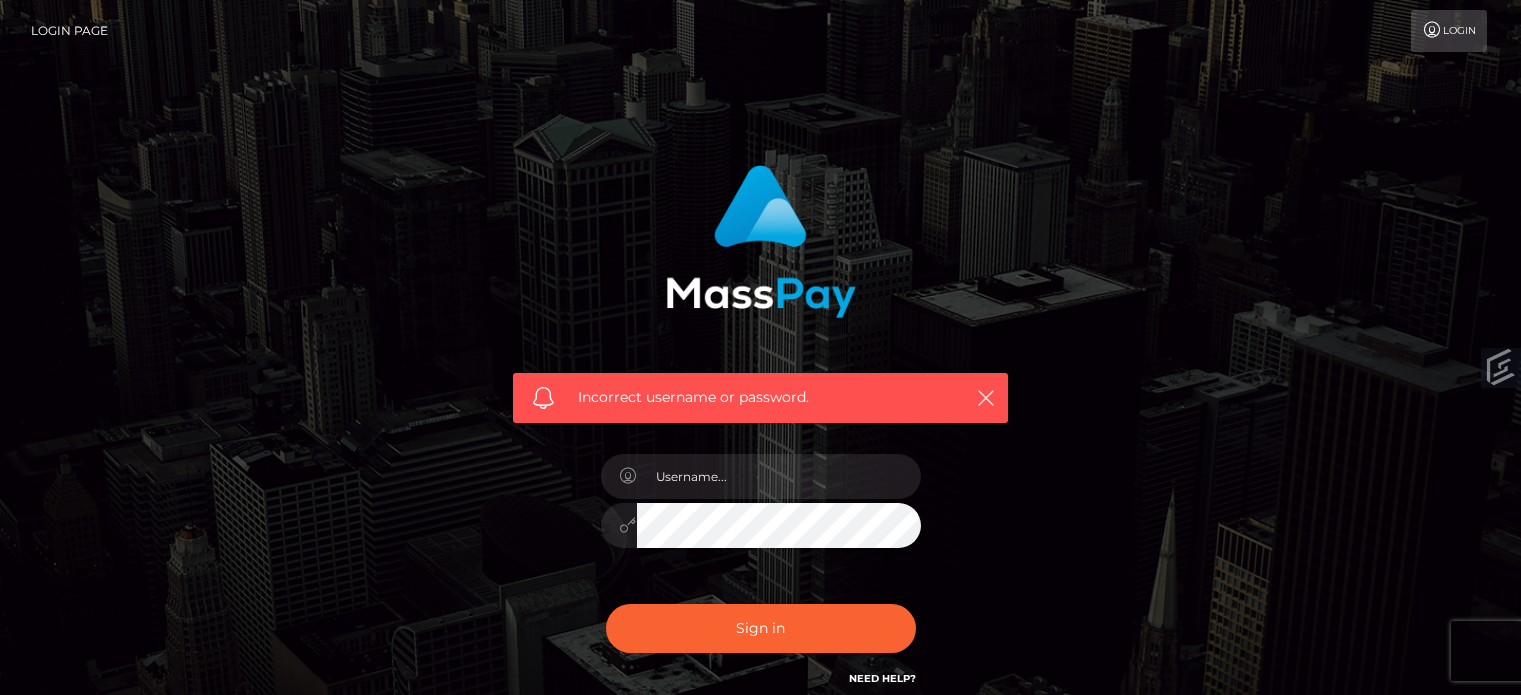 scroll, scrollTop: 0, scrollLeft: 0, axis: both 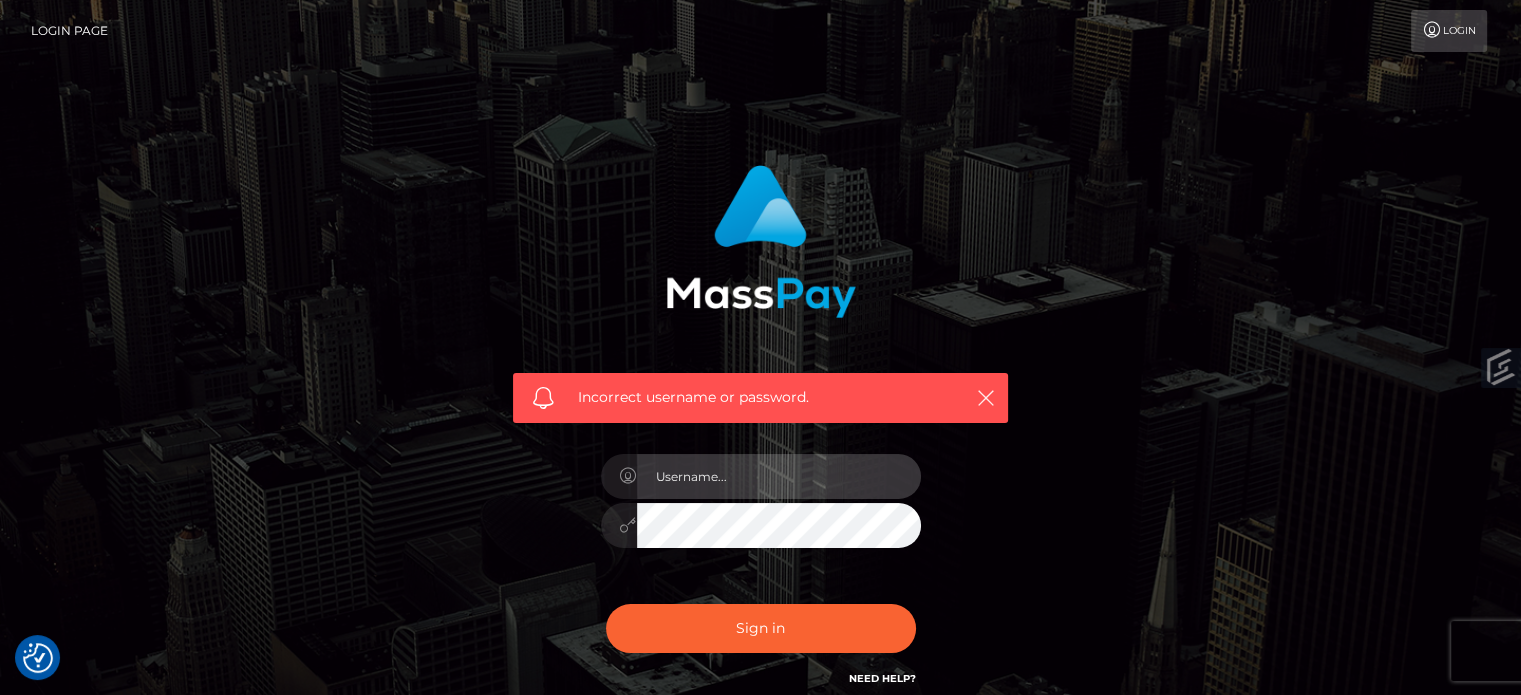 click at bounding box center (779, 476) 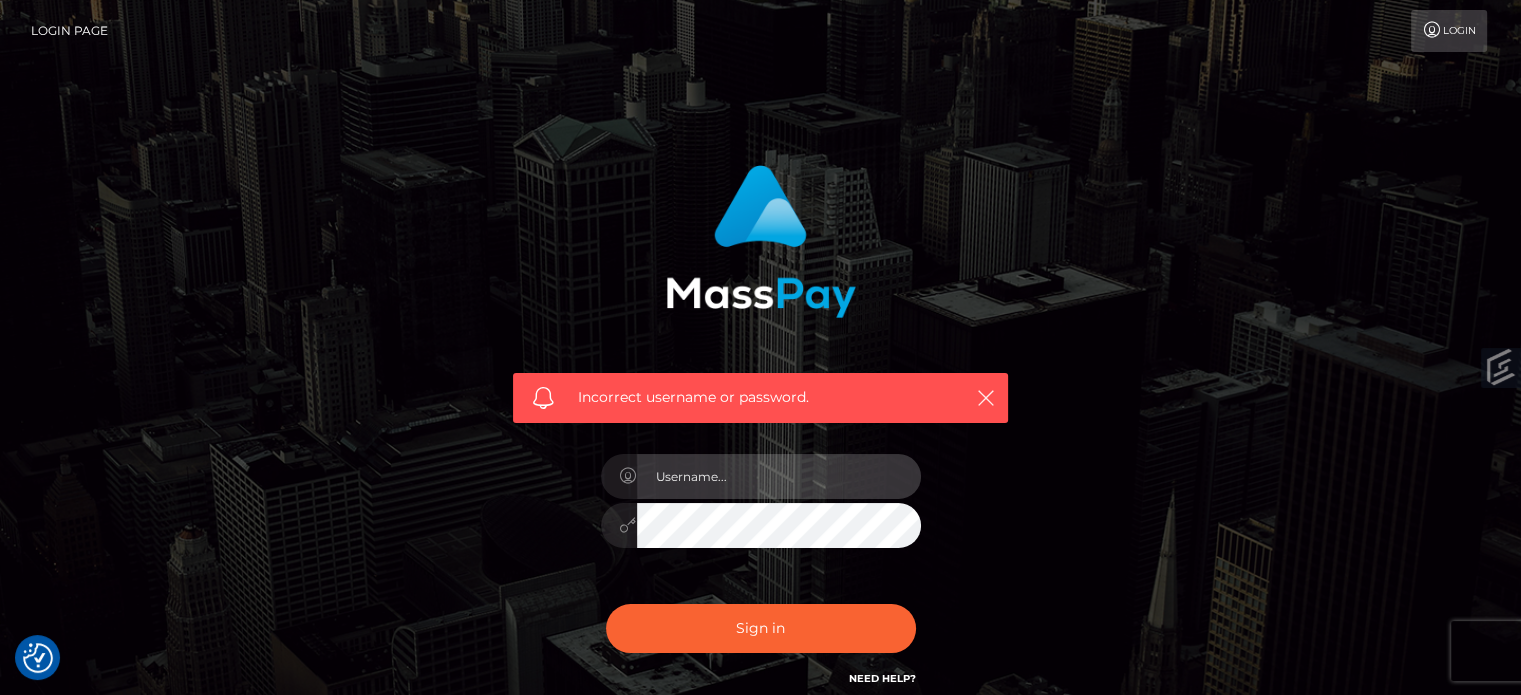 type on "athenaskky@gmail.com" 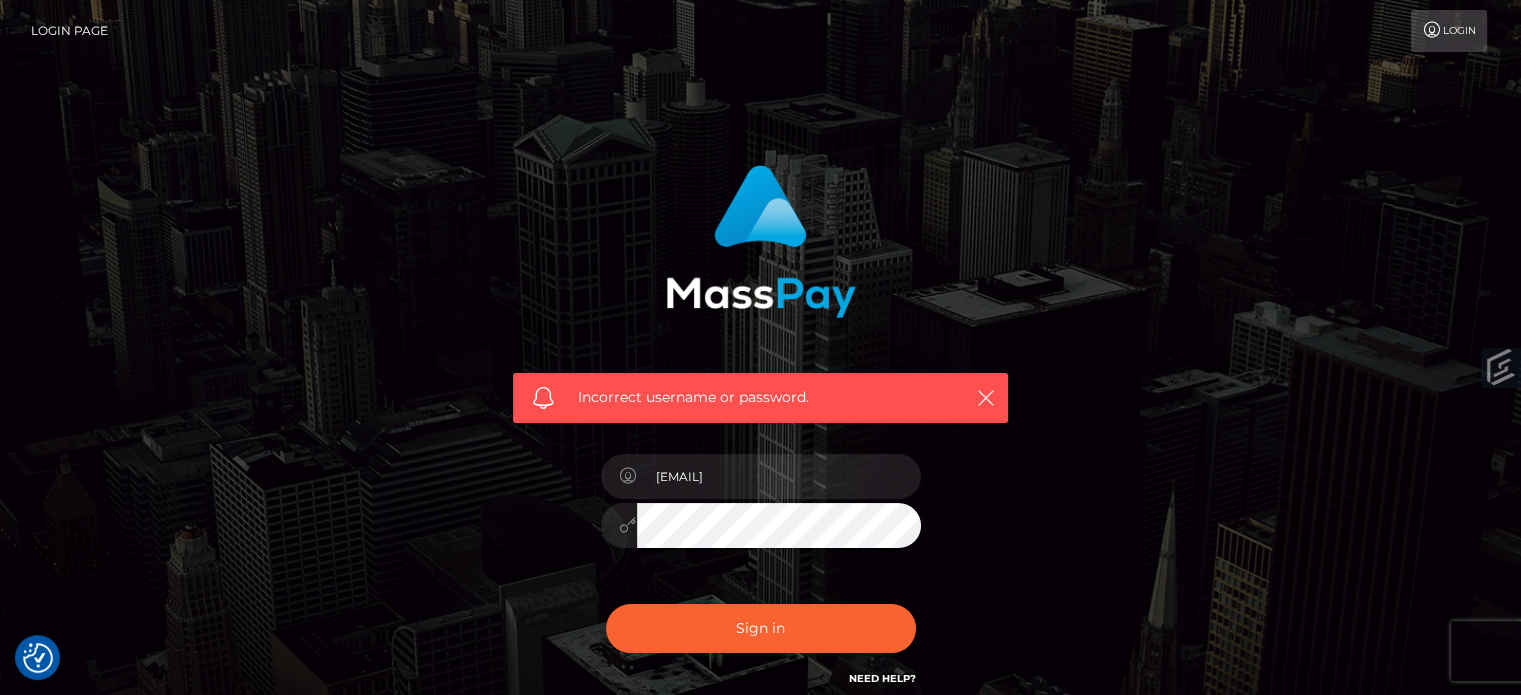 click on "Sign in" at bounding box center (761, 628) 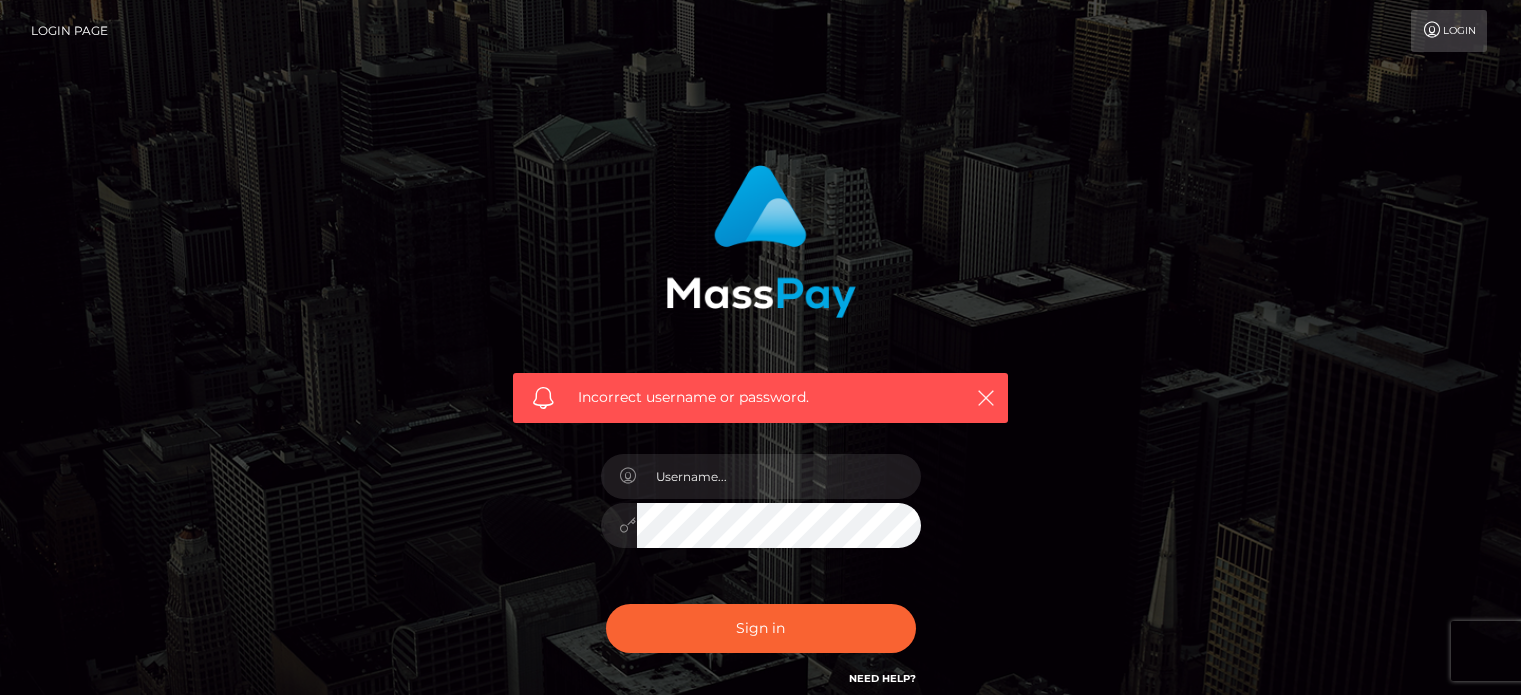 scroll, scrollTop: 0, scrollLeft: 0, axis: both 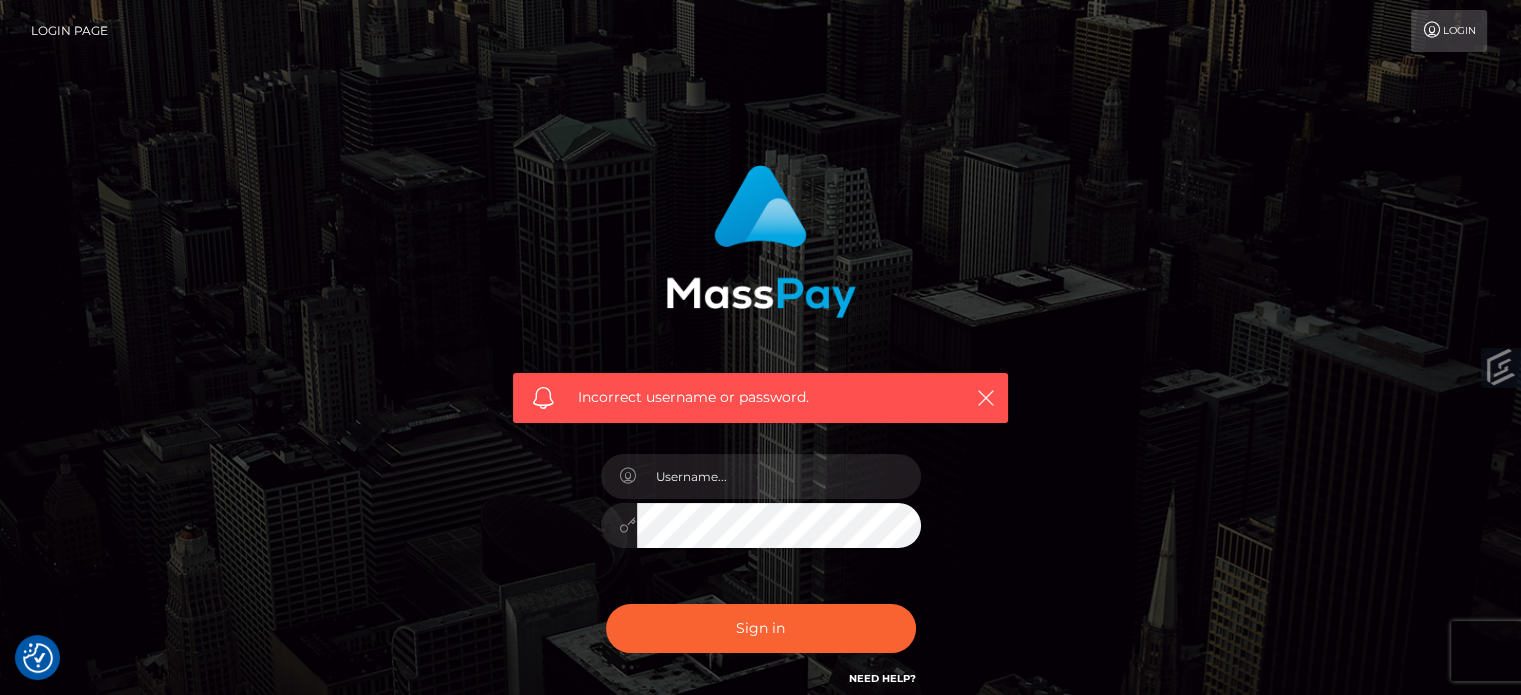 click on "Incorrect username or password." at bounding box center (761, 437) 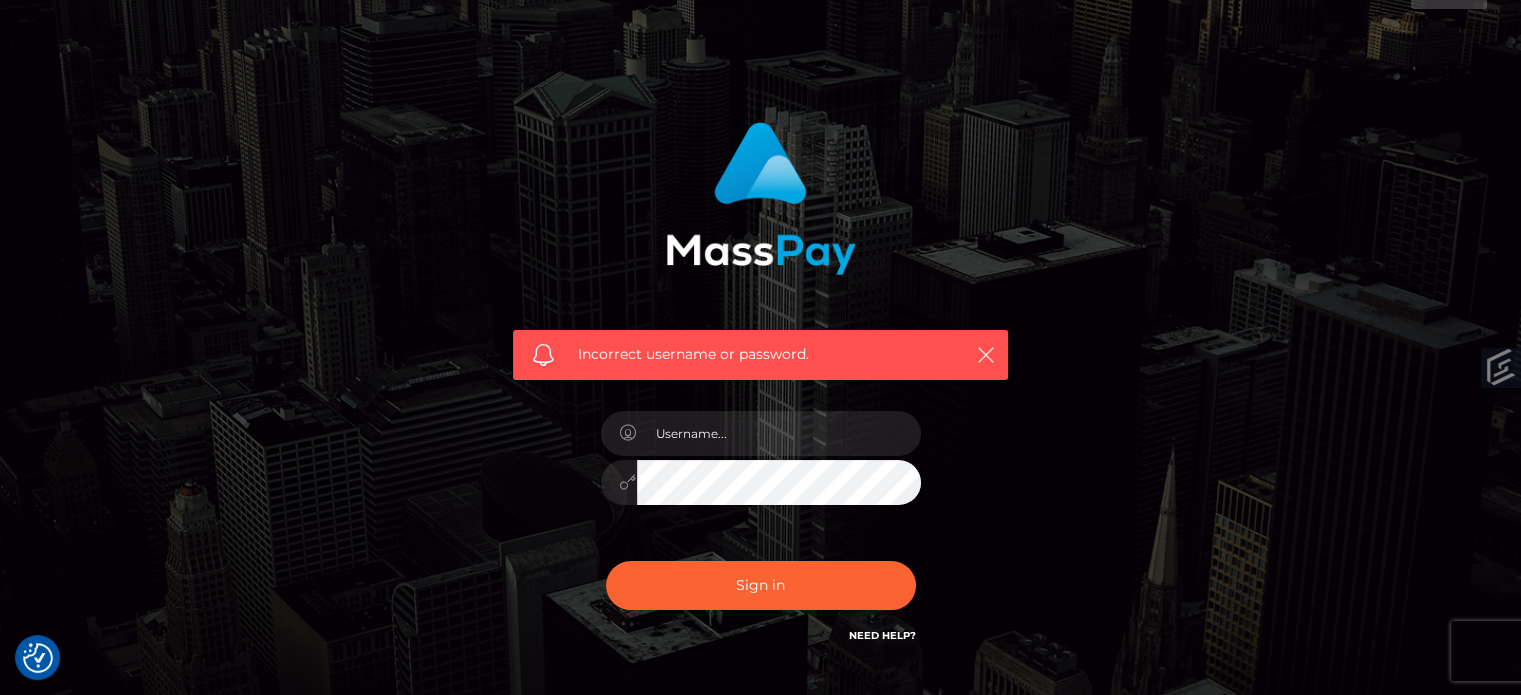 scroll, scrollTop: 66, scrollLeft: 0, axis: vertical 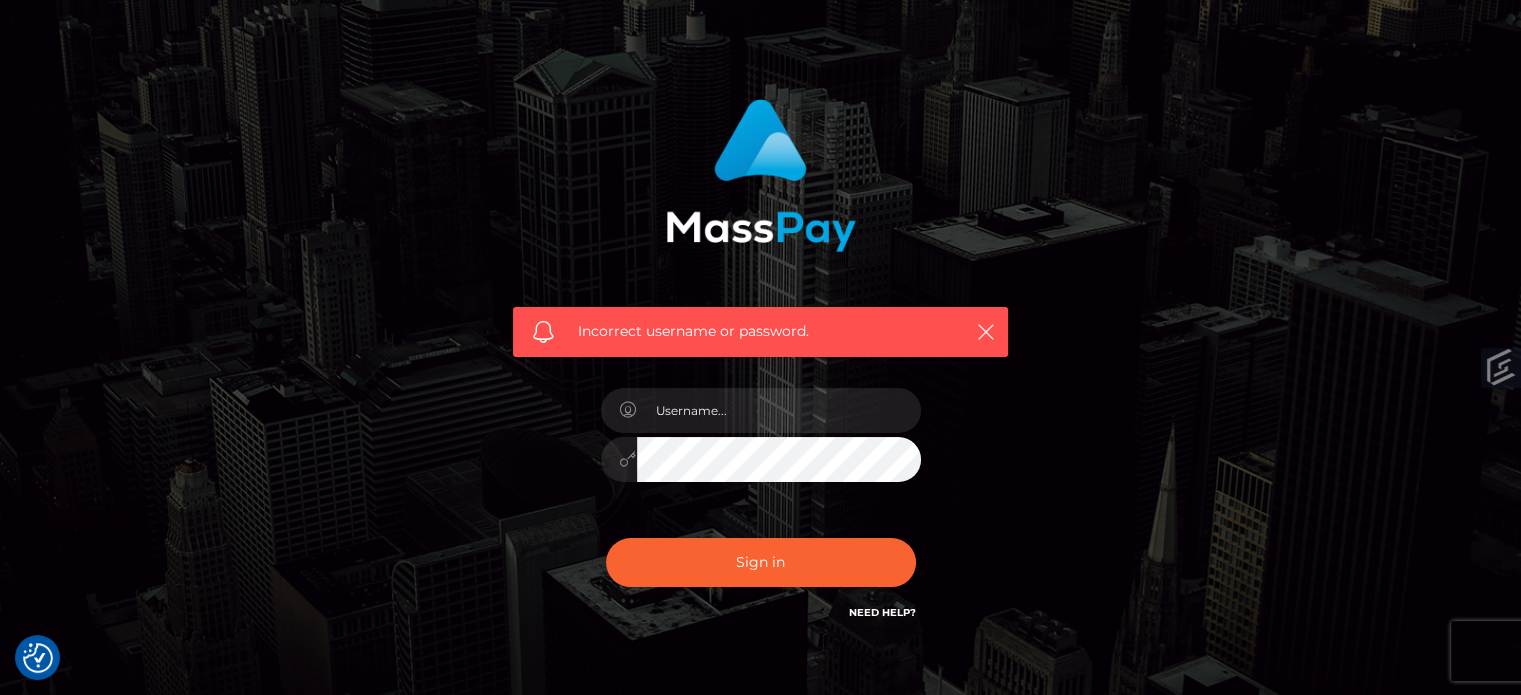 click on "Need
Help?" at bounding box center [882, 612] 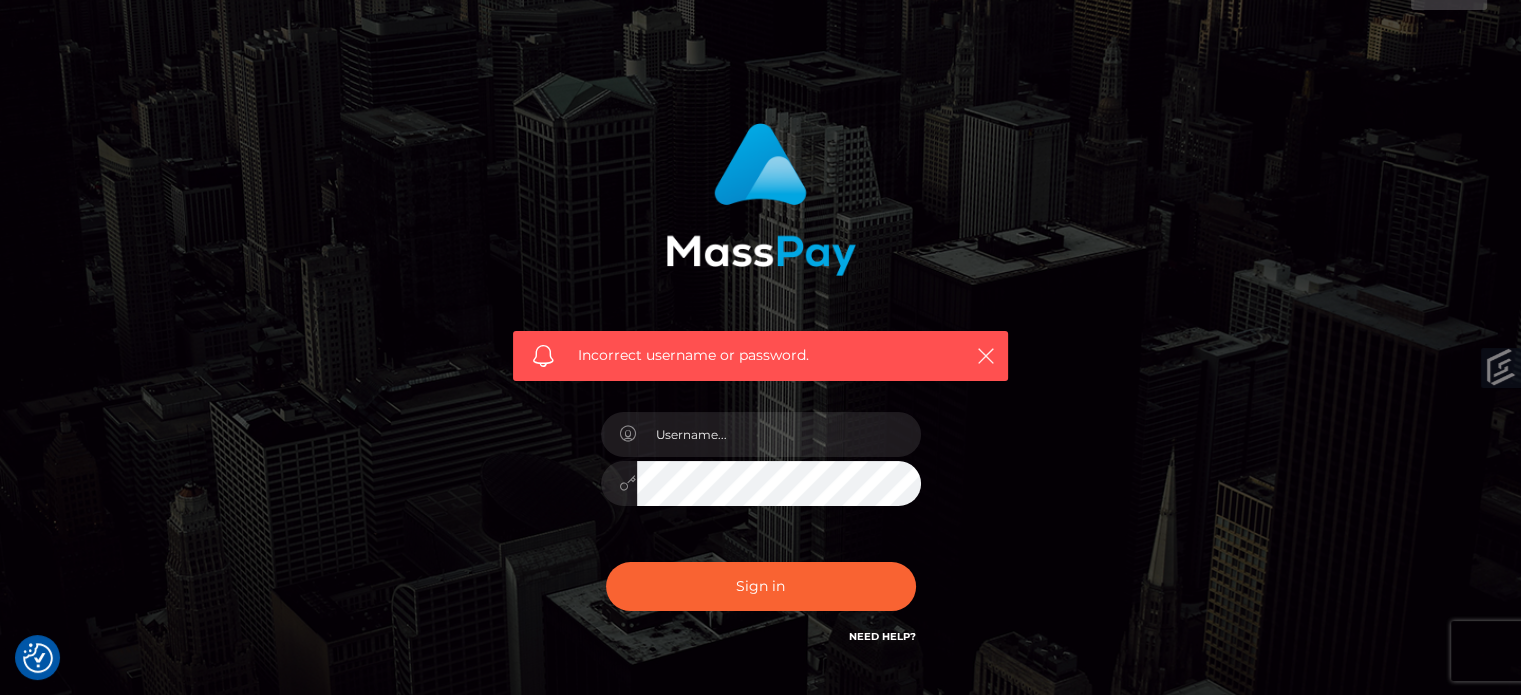scroll, scrollTop: 0, scrollLeft: 0, axis: both 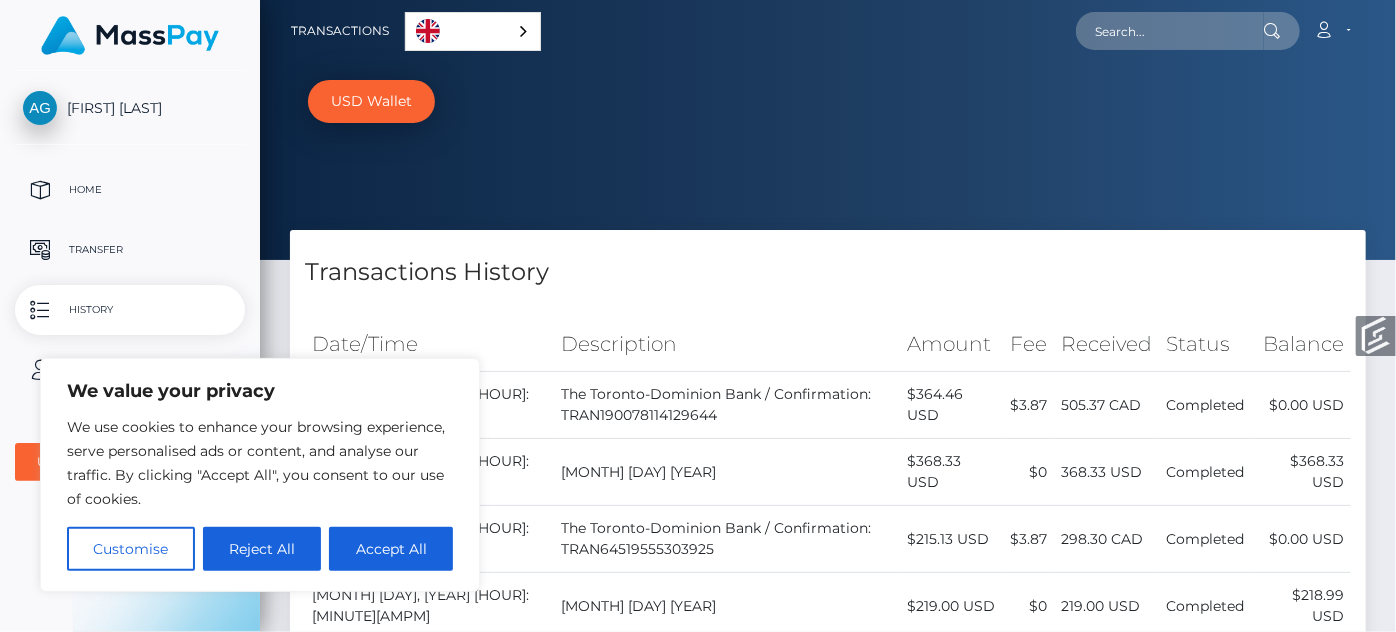 click on "USD Wallet" at bounding box center [852, 102] 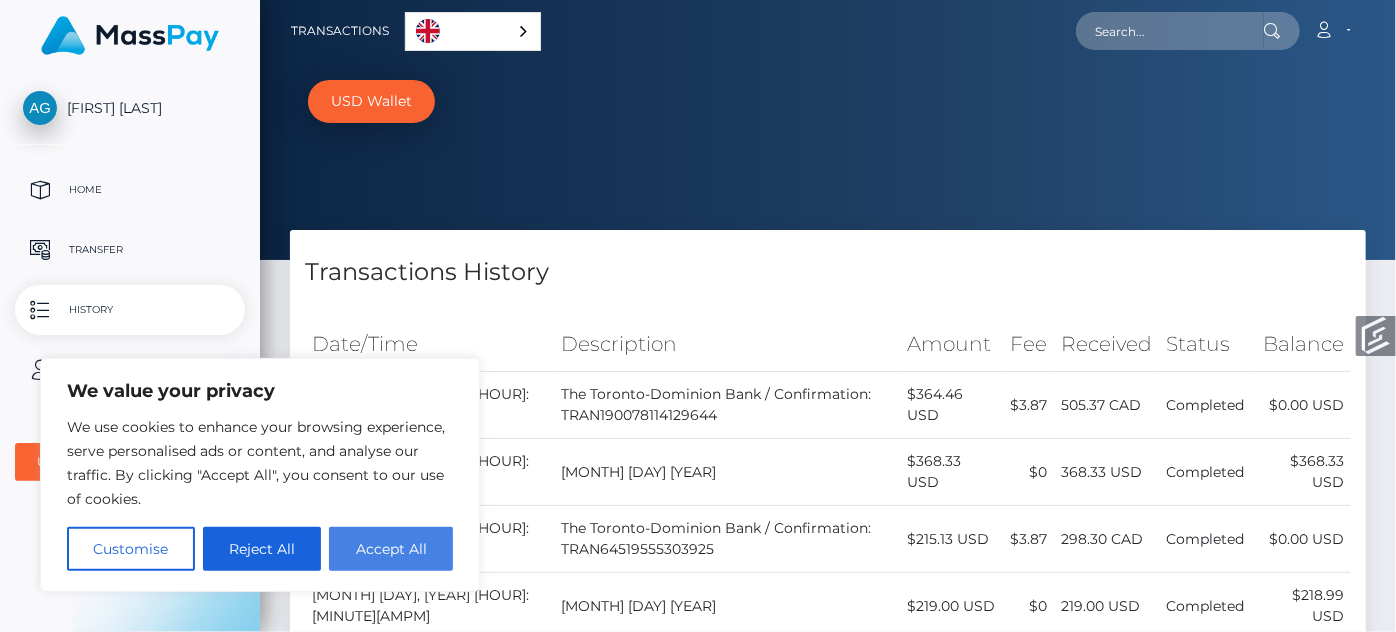 click on "Accept All" at bounding box center [391, 549] 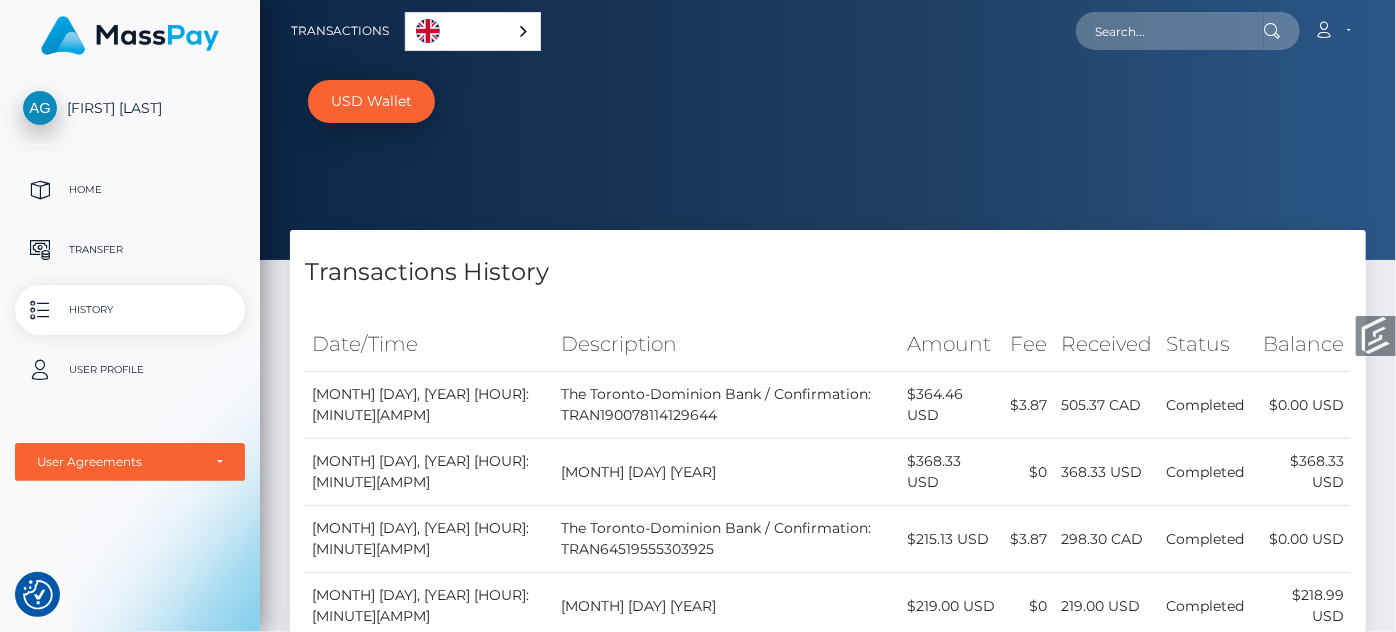 checkbox on "true" 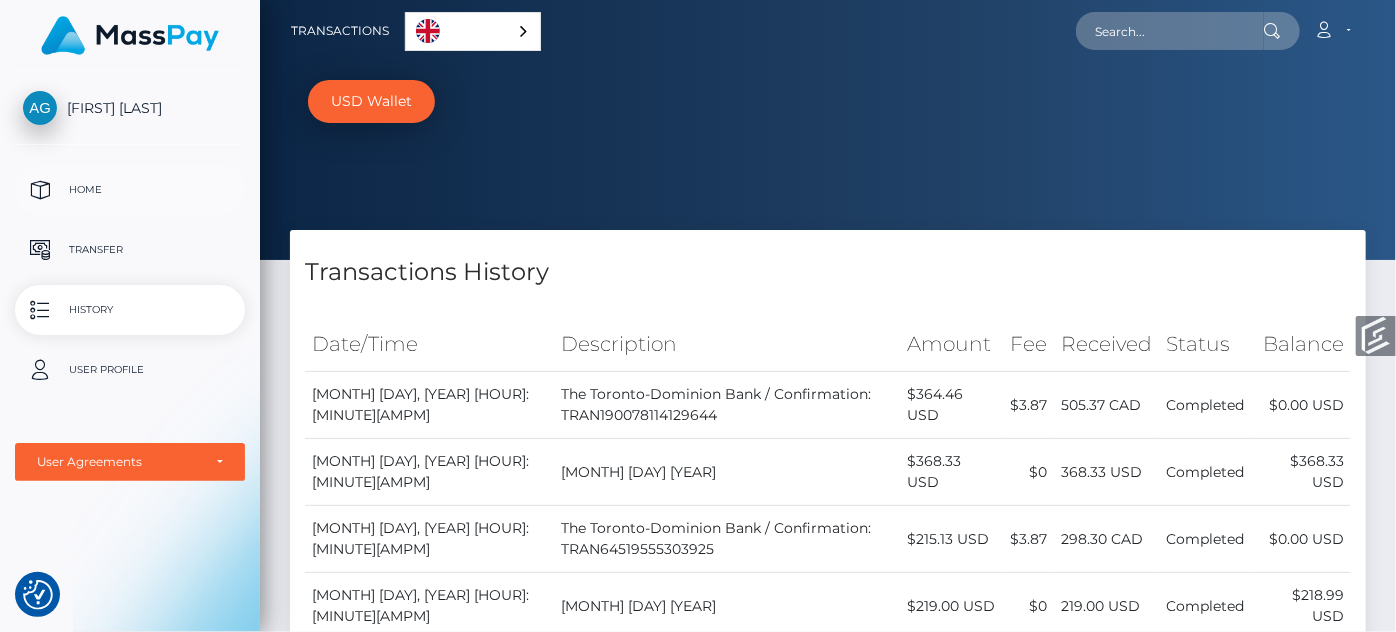 click on "Home" at bounding box center [130, 190] 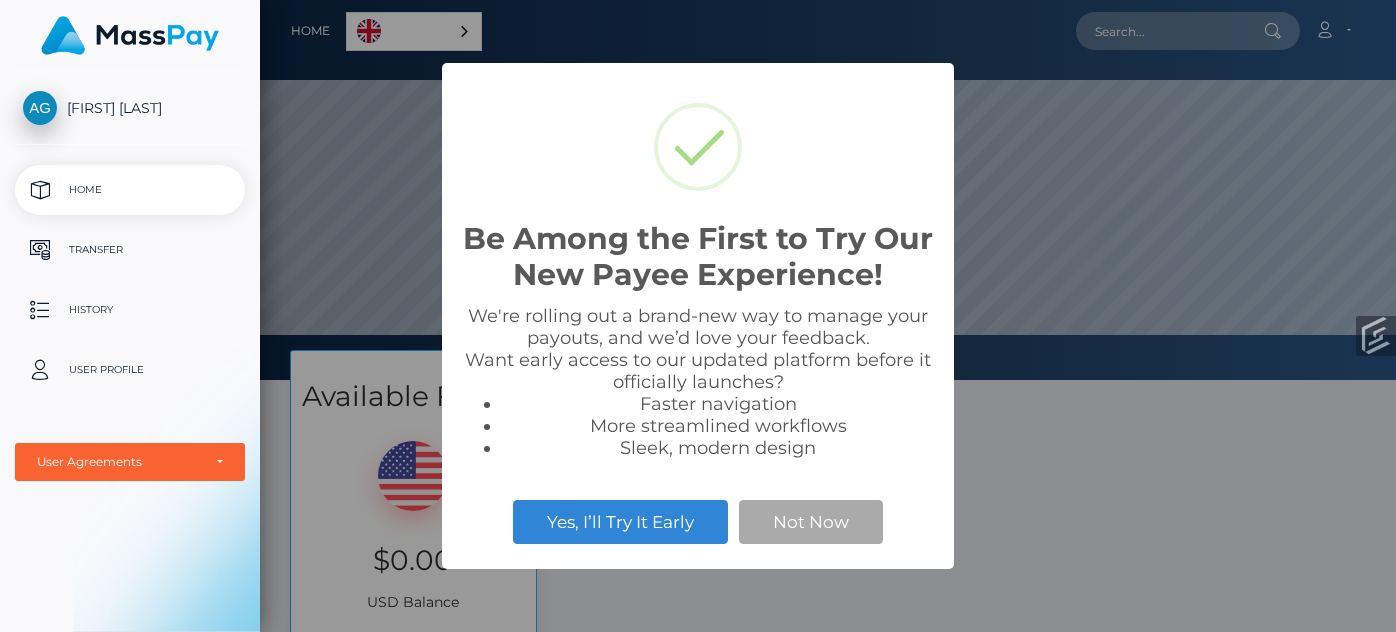 scroll, scrollTop: 0, scrollLeft: 0, axis: both 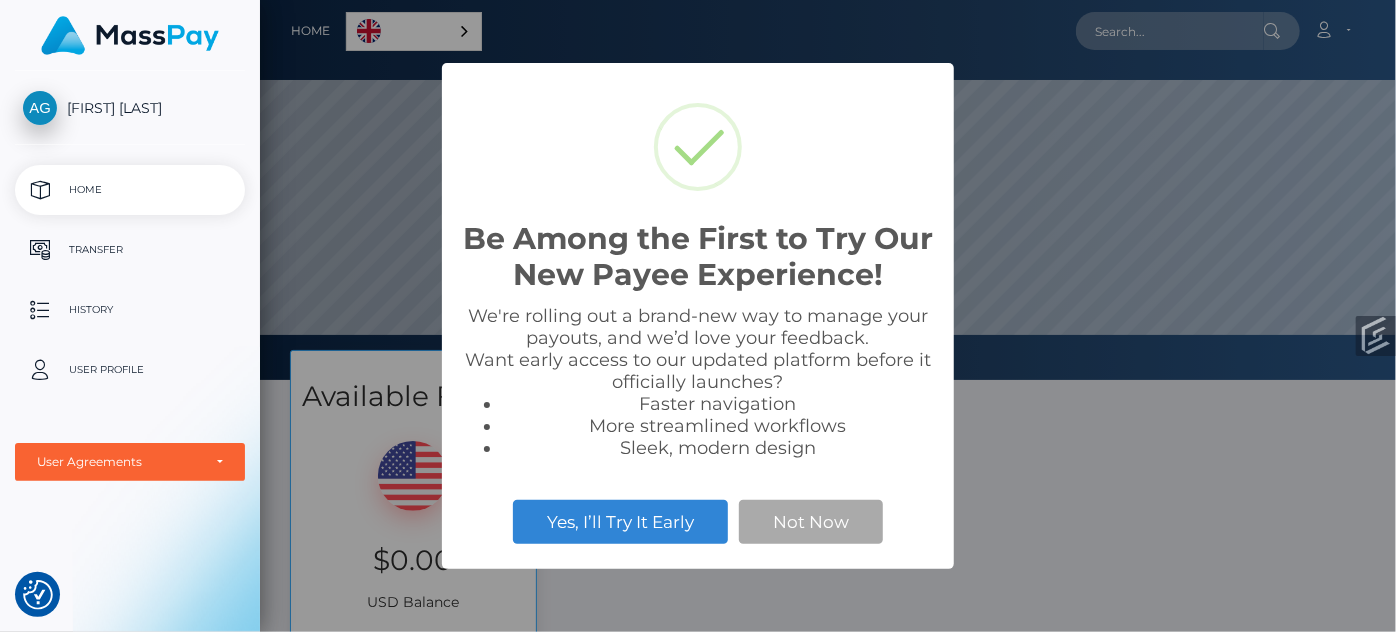 click on "Yes, I’ll Try It Early Not Now" at bounding box center [698, 522] 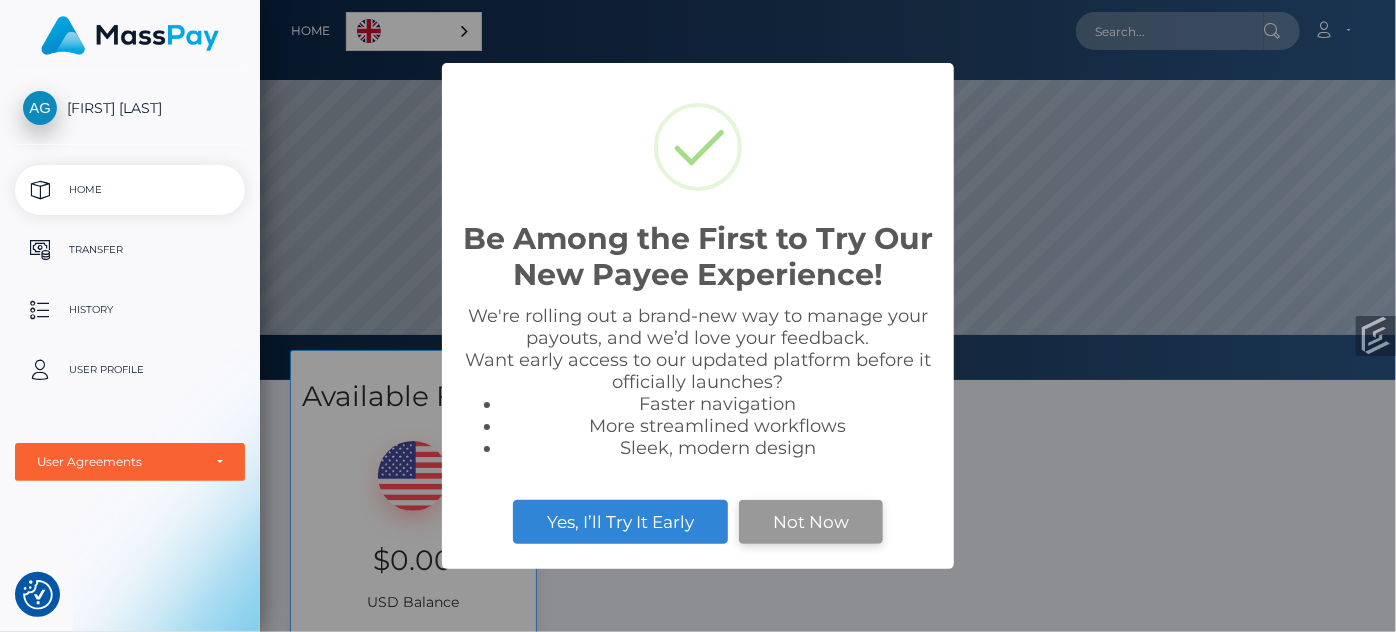 click on "Not Now" at bounding box center [811, 522] 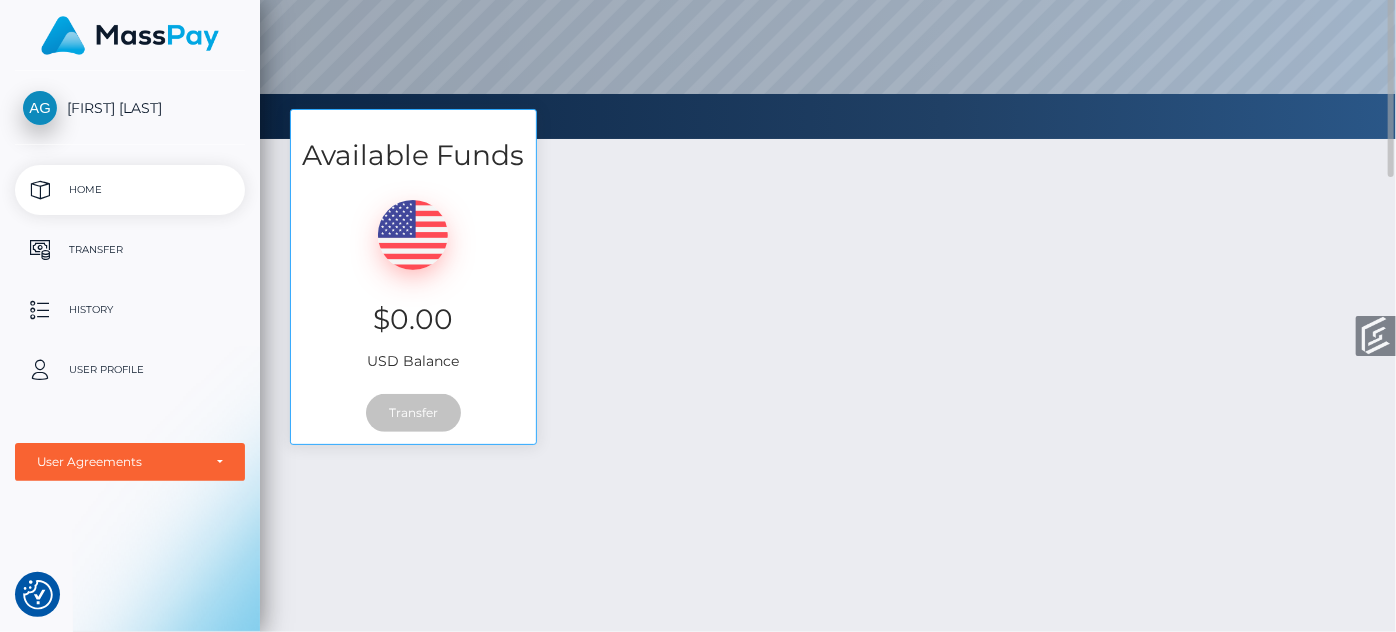 scroll, scrollTop: 0, scrollLeft: 0, axis: both 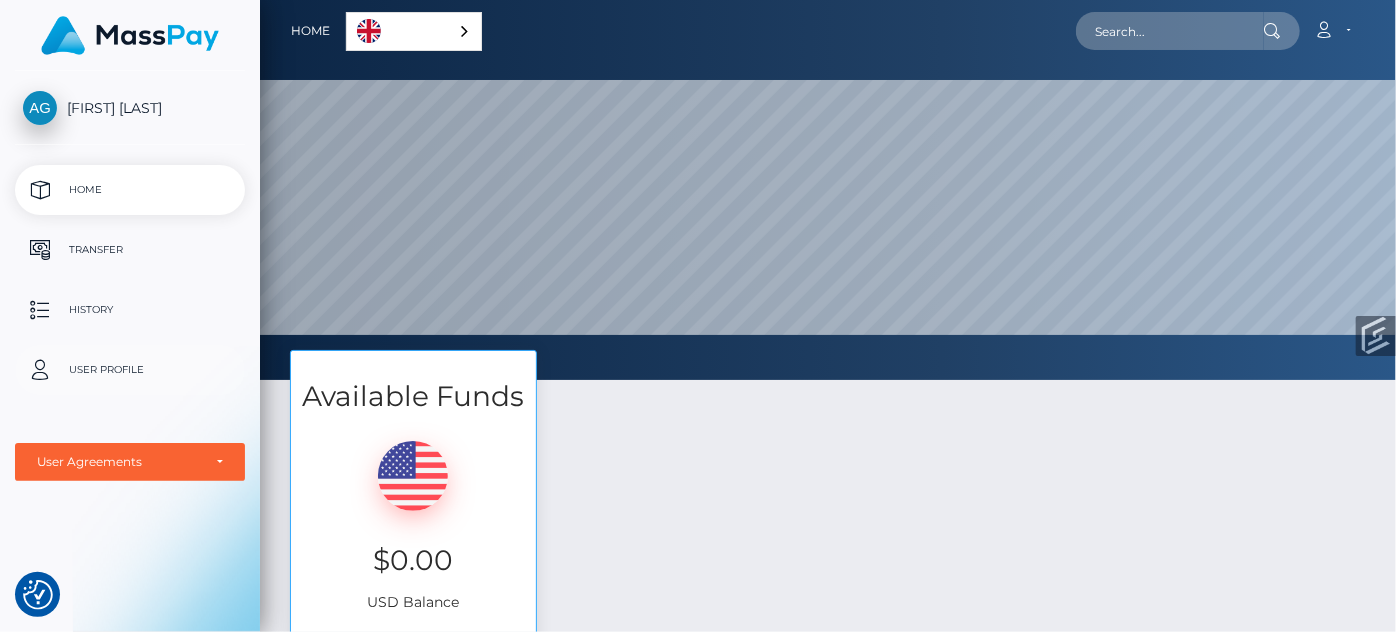 click on "User Profile" at bounding box center [130, 370] 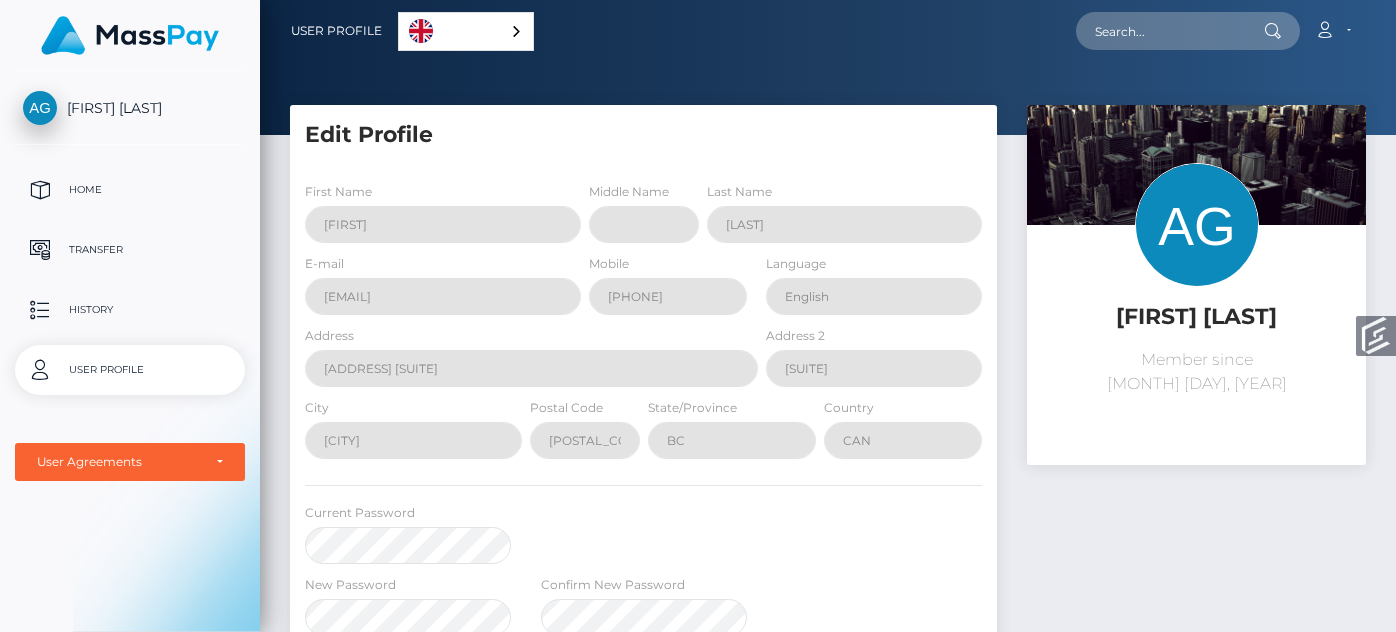 scroll, scrollTop: 0, scrollLeft: 0, axis: both 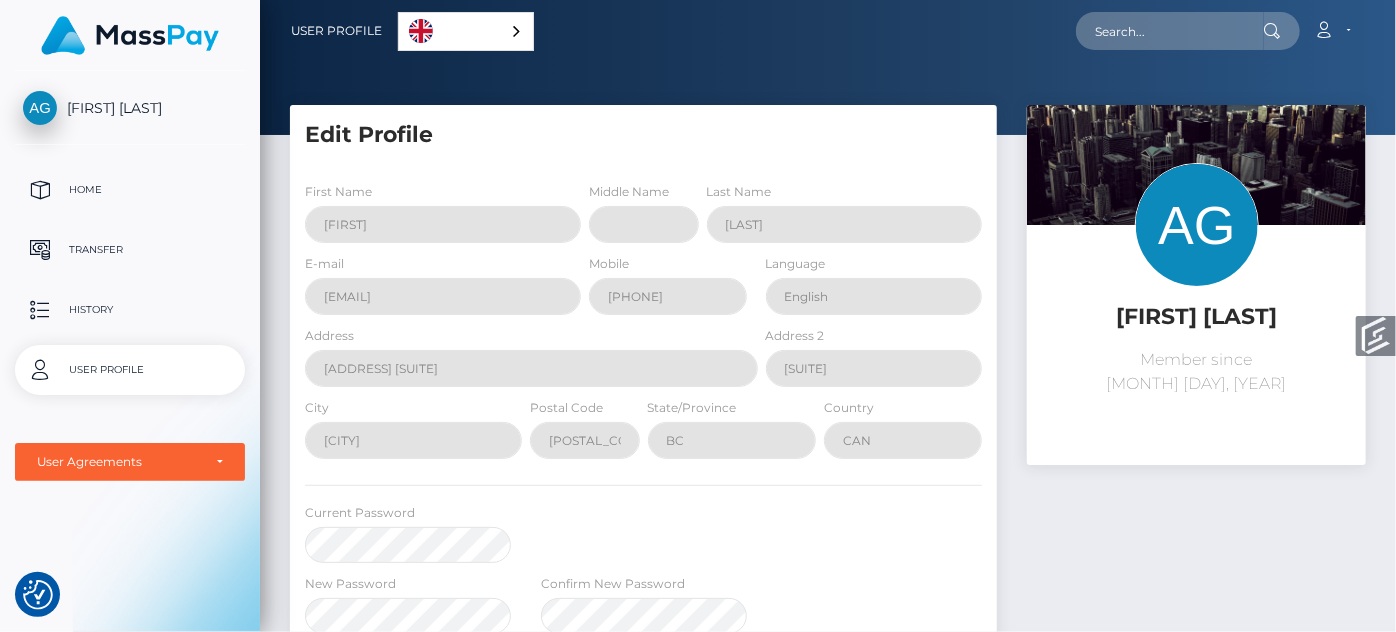 drag, startPoint x: 890, startPoint y: 1, endPoint x: 581, endPoint y: 53, distance: 313.34485 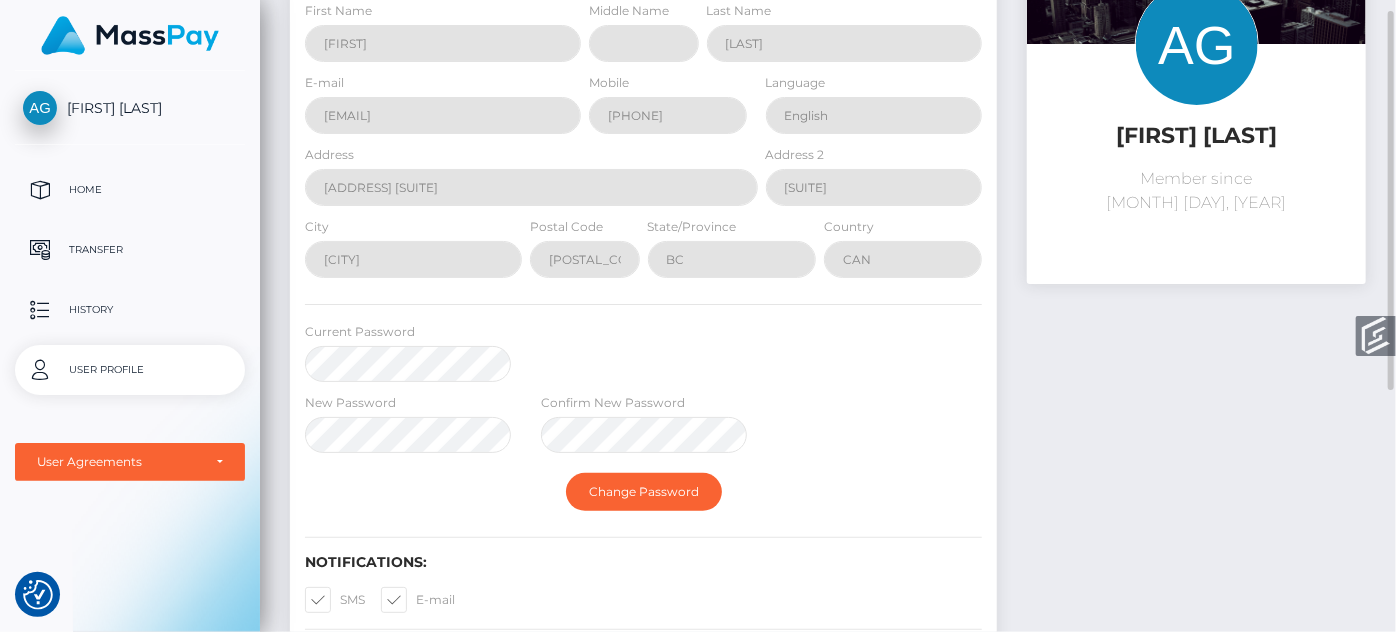 scroll, scrollTop: 0, scrollLeft: 0, axis: both 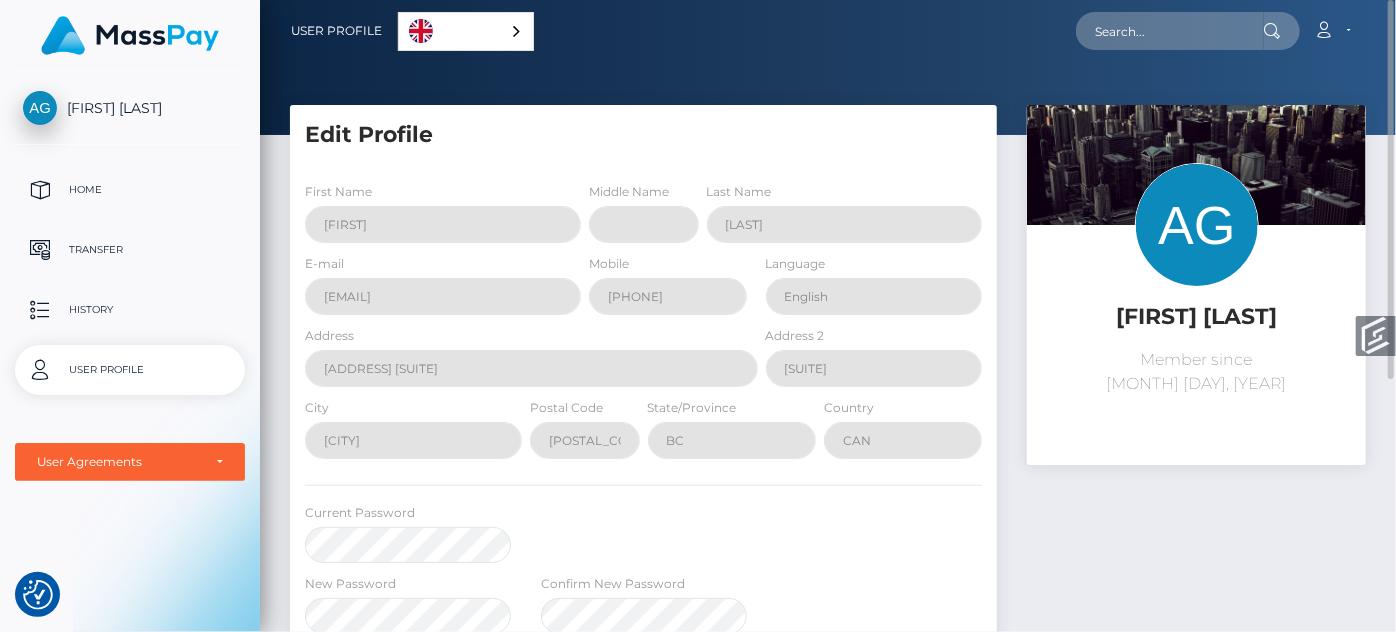 click on "English" at bounding box center (466, 31) 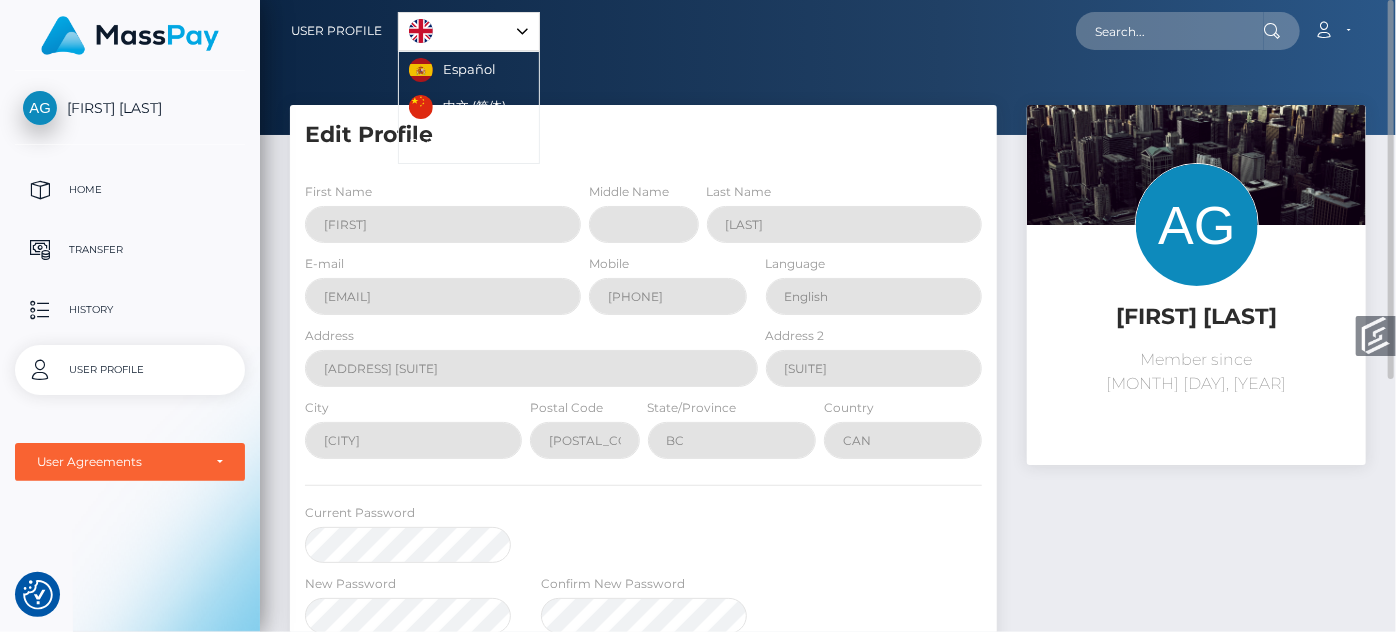 click on "Account
Edit Profile
Logout" at bounding box center [952, 31] 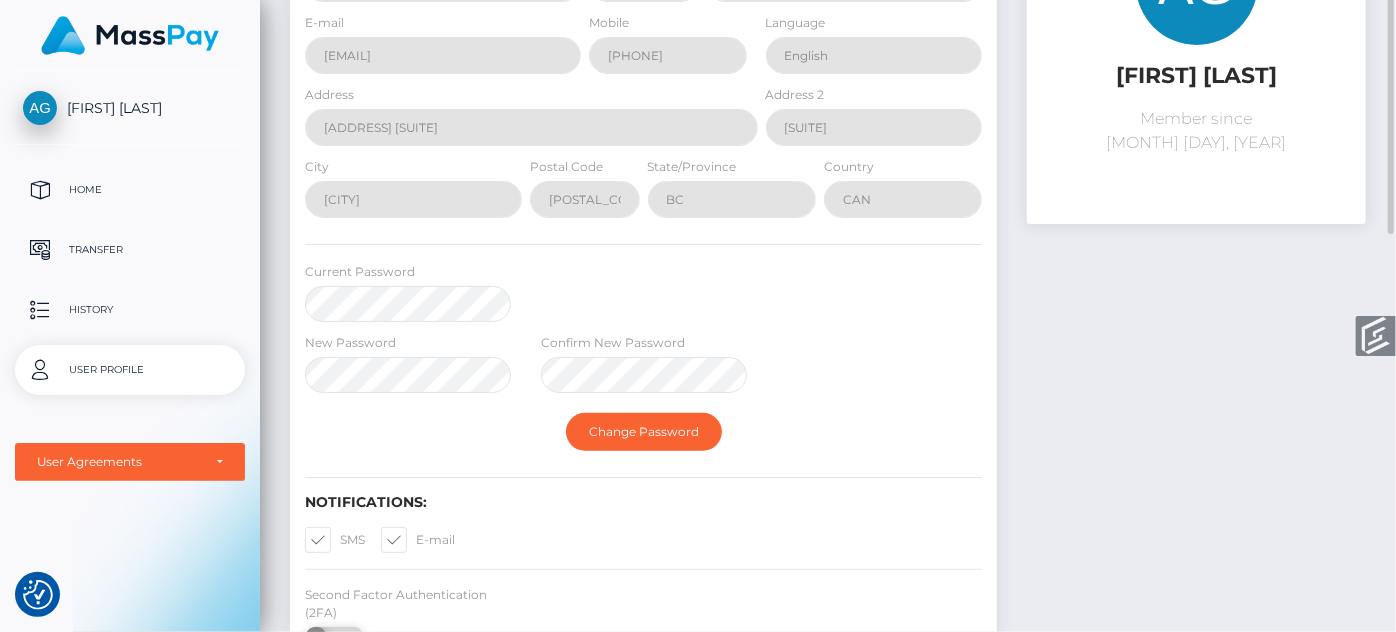 scroll, scrollTop: 0, scrollLeft: 0, axis: both 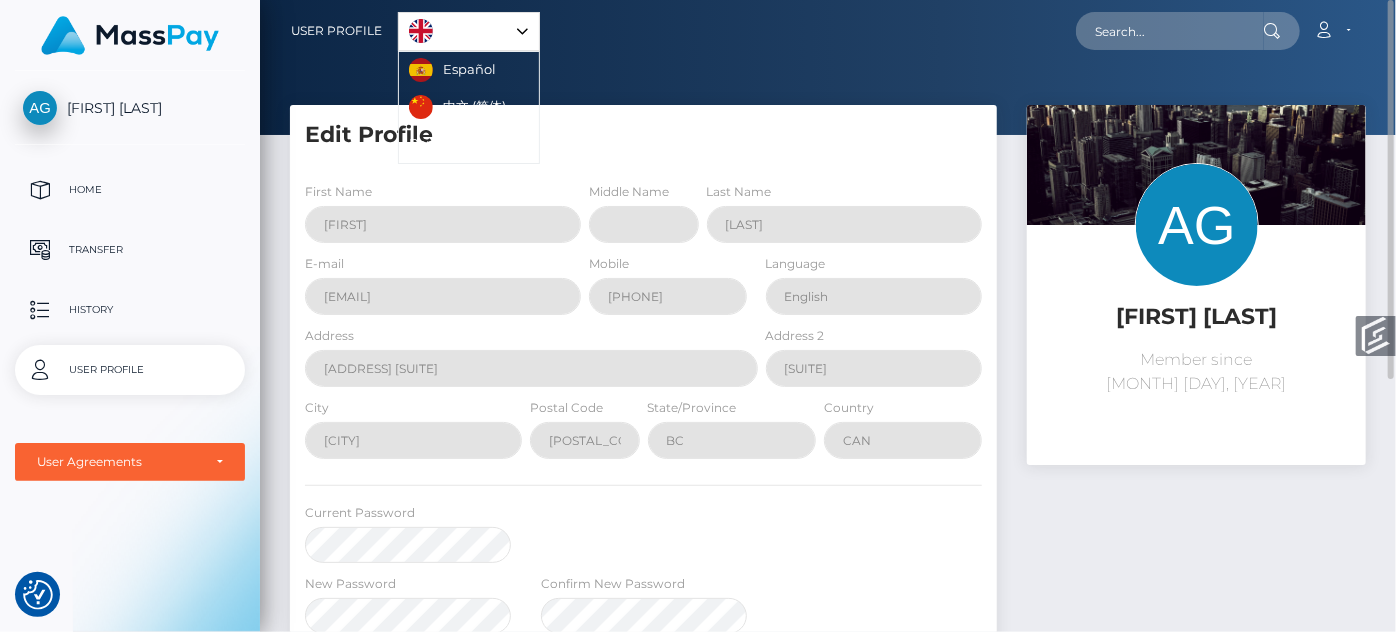 drag, startPoint x: 680, startPoint y: 25, endPoint x: 708, endPoint y: 9, distance: 32.24903 